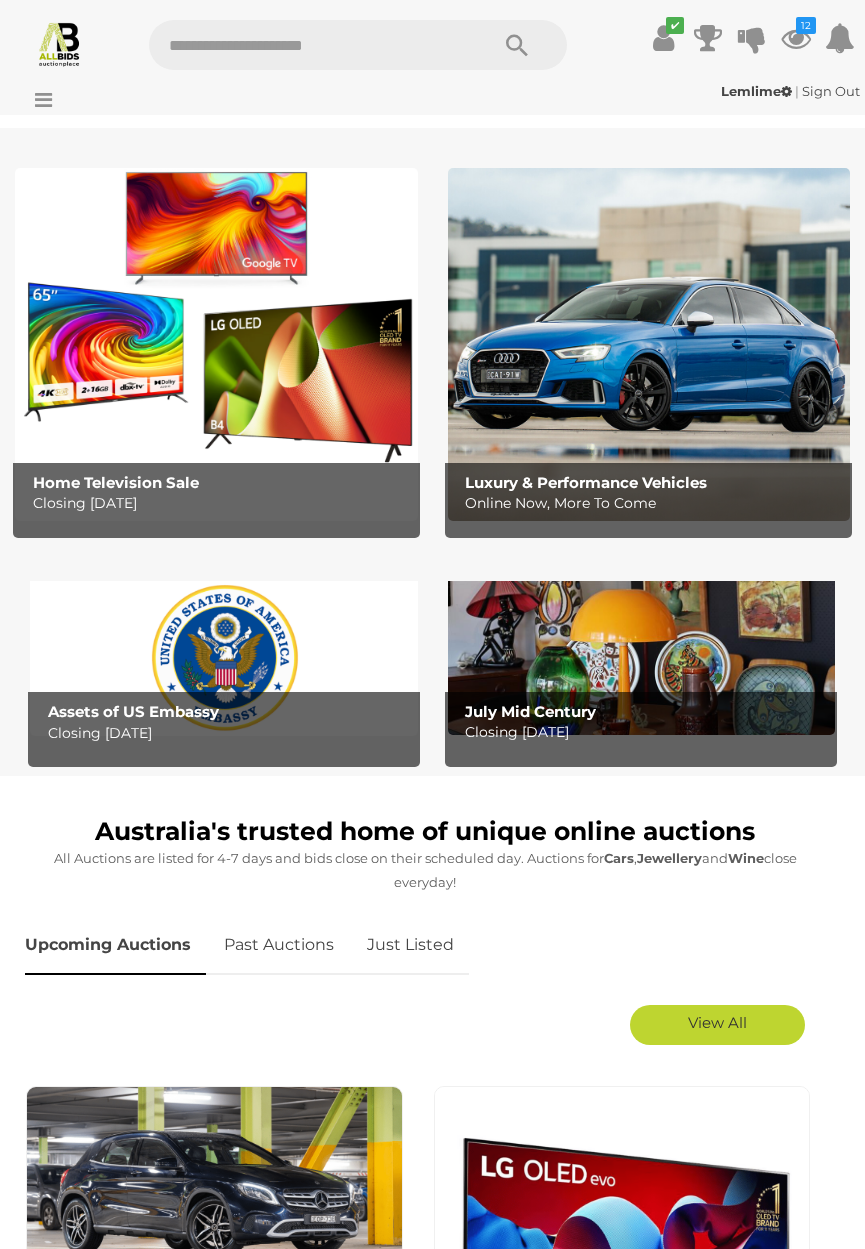 scroll, scrollTop: 0, scrollLeft: 0, axis: both 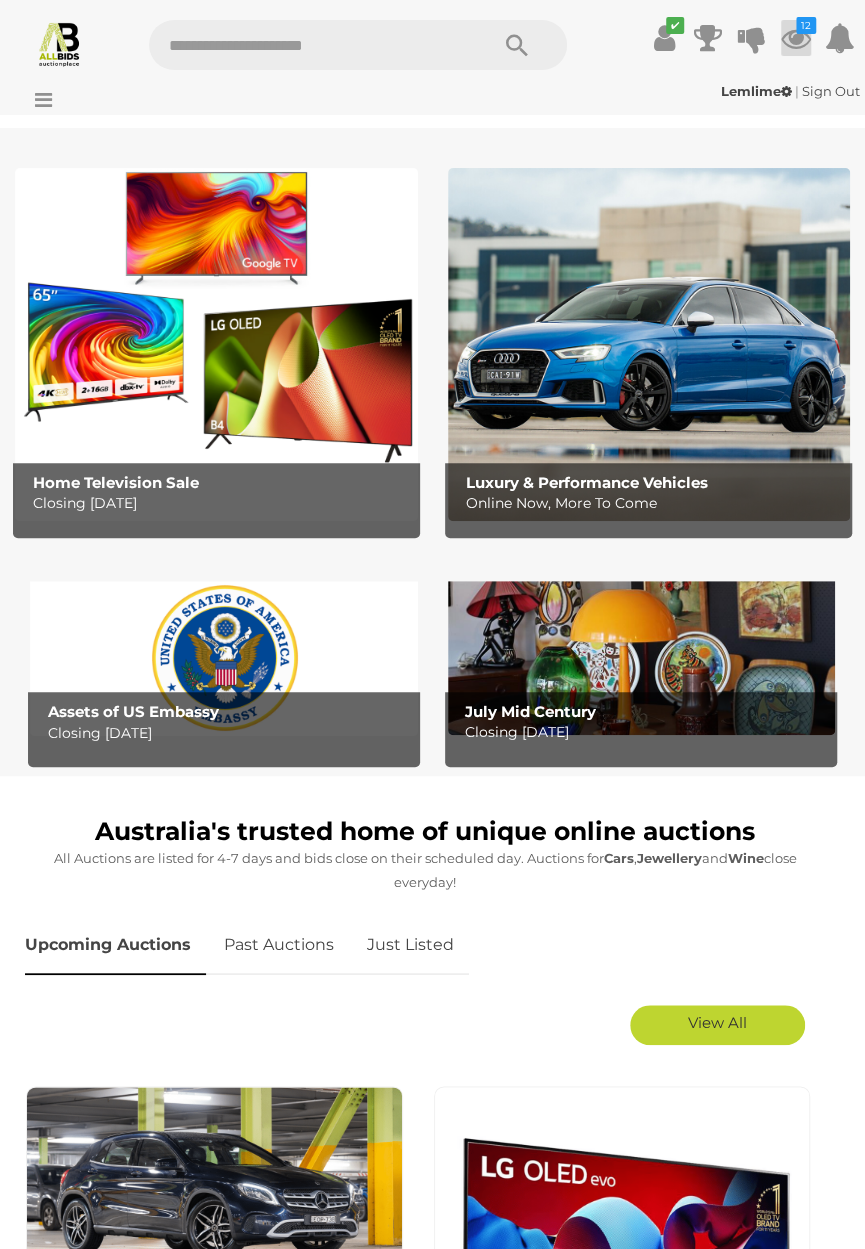 click on "12" at bounding box center (806, 25) 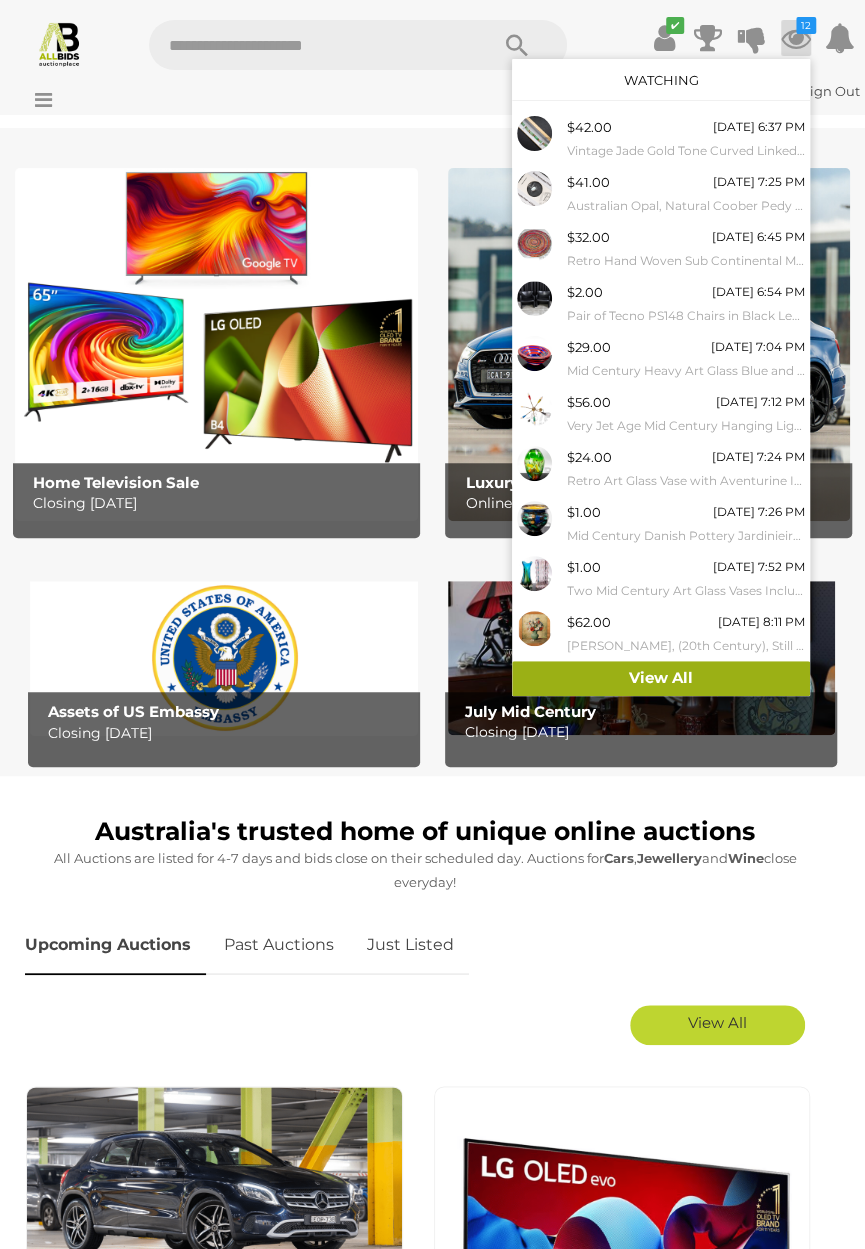 click on "View All" at bounding box center [661, 678] 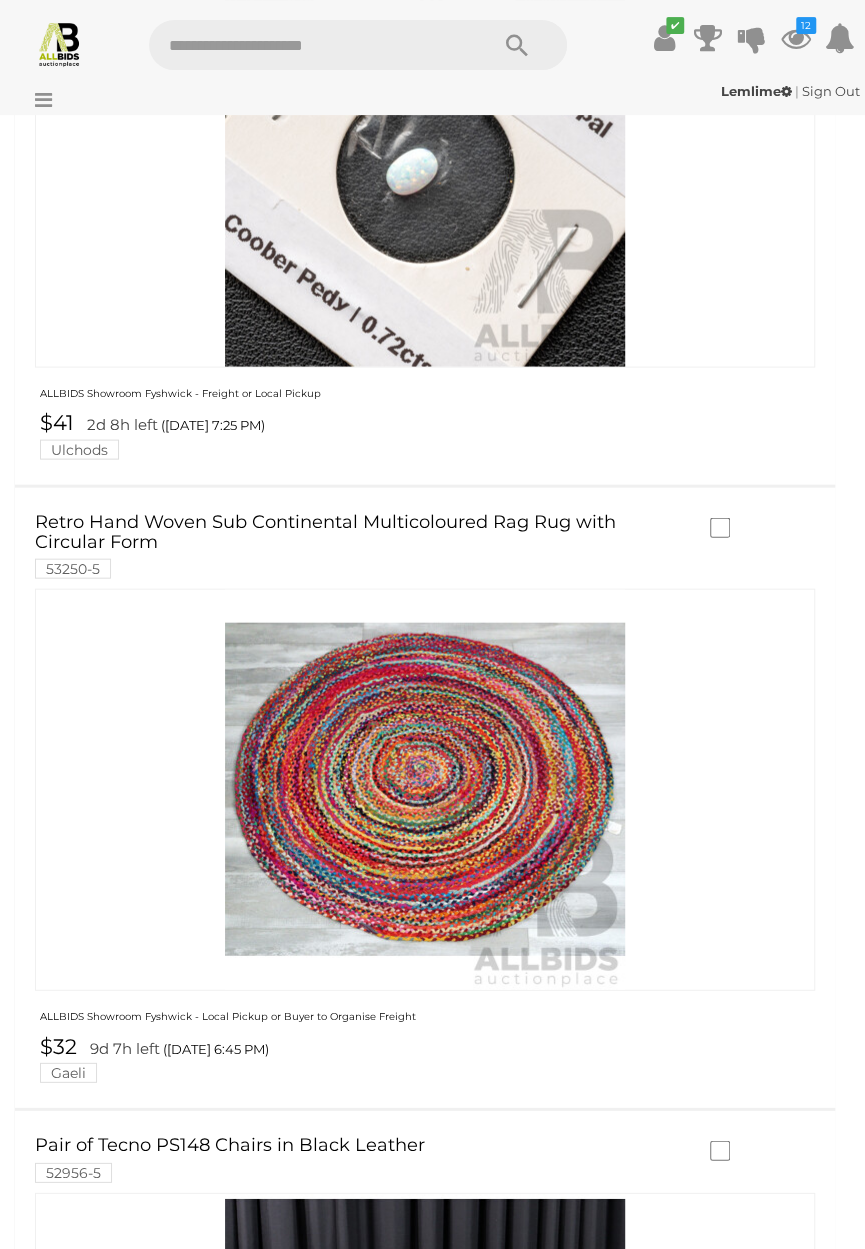 scroll, scrollTop: 1332, scrollLeft: 0, axis: vertical 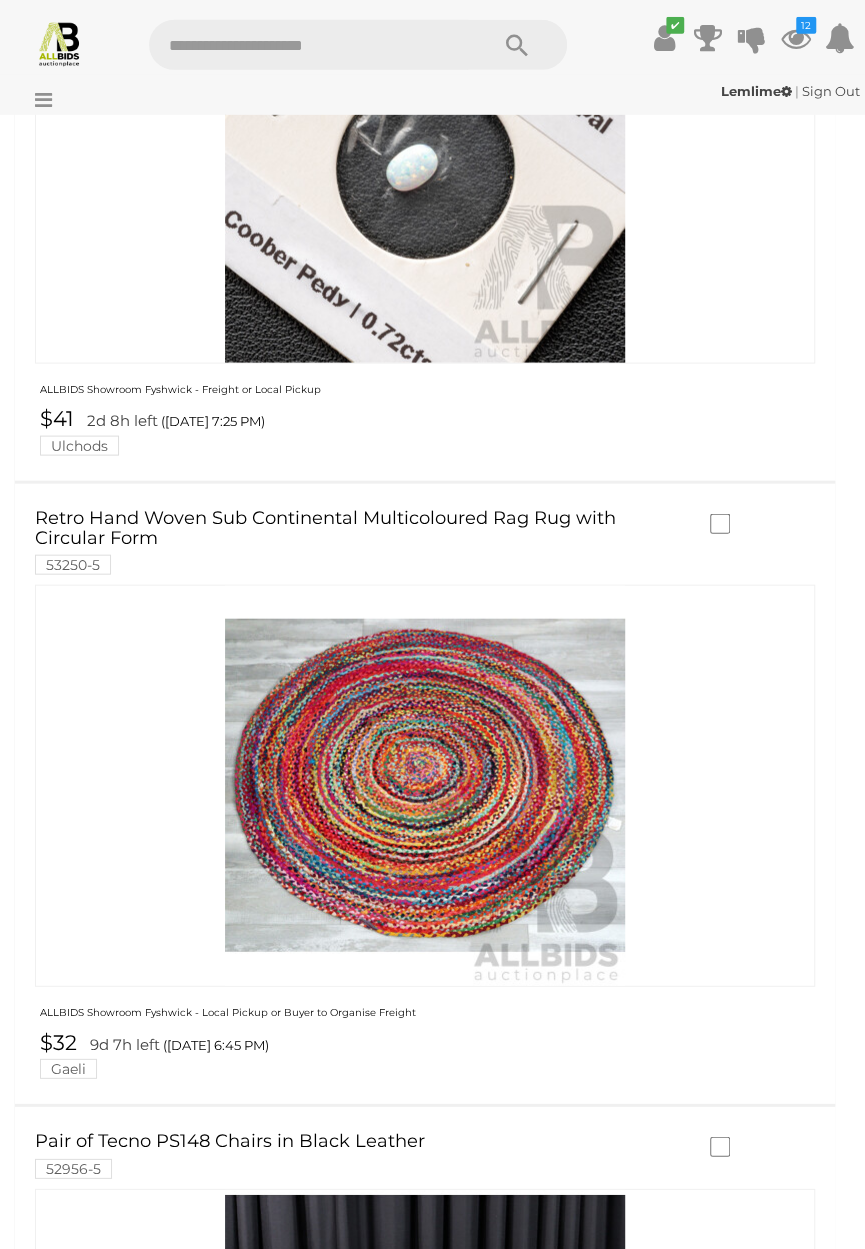 click at bounding box center (425, 786) 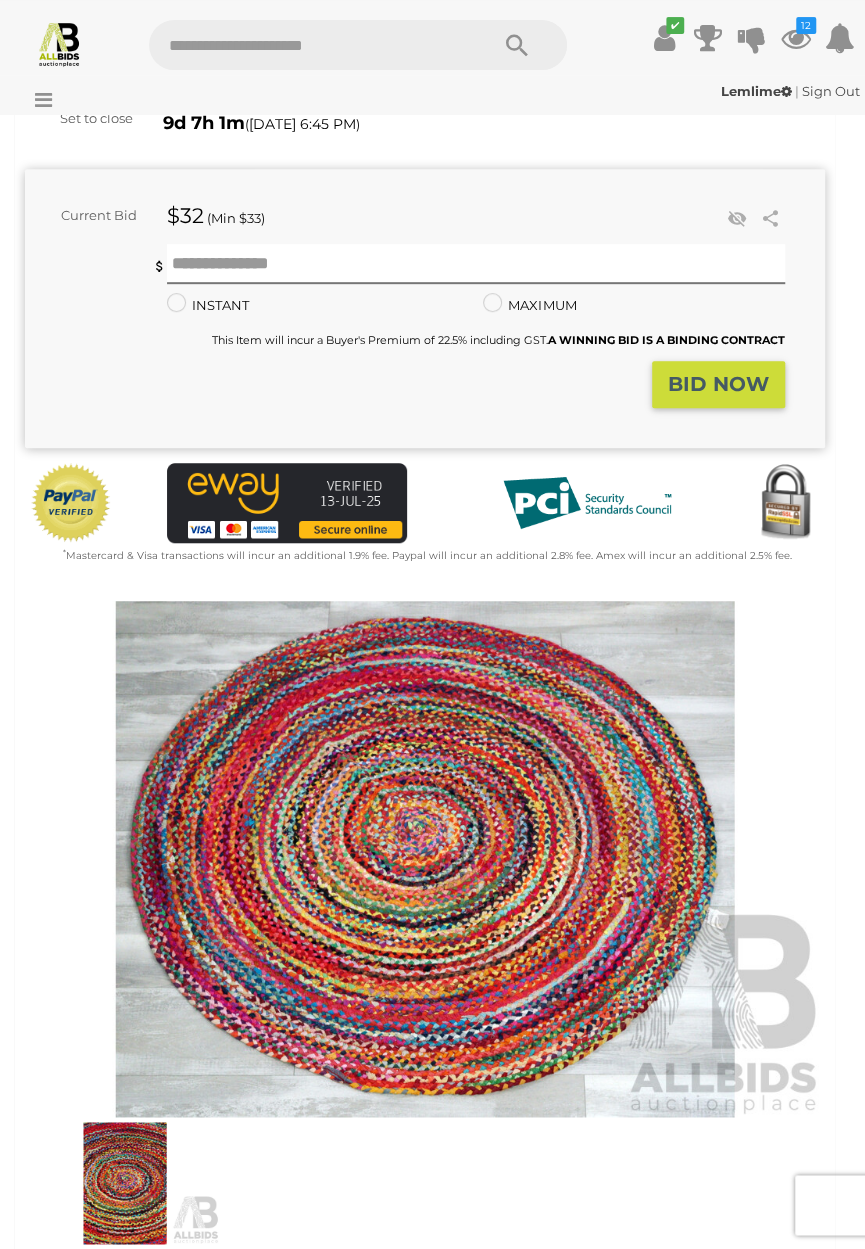 scroll, scrollTop: 264, scrollLeft: 0, axis: vertical 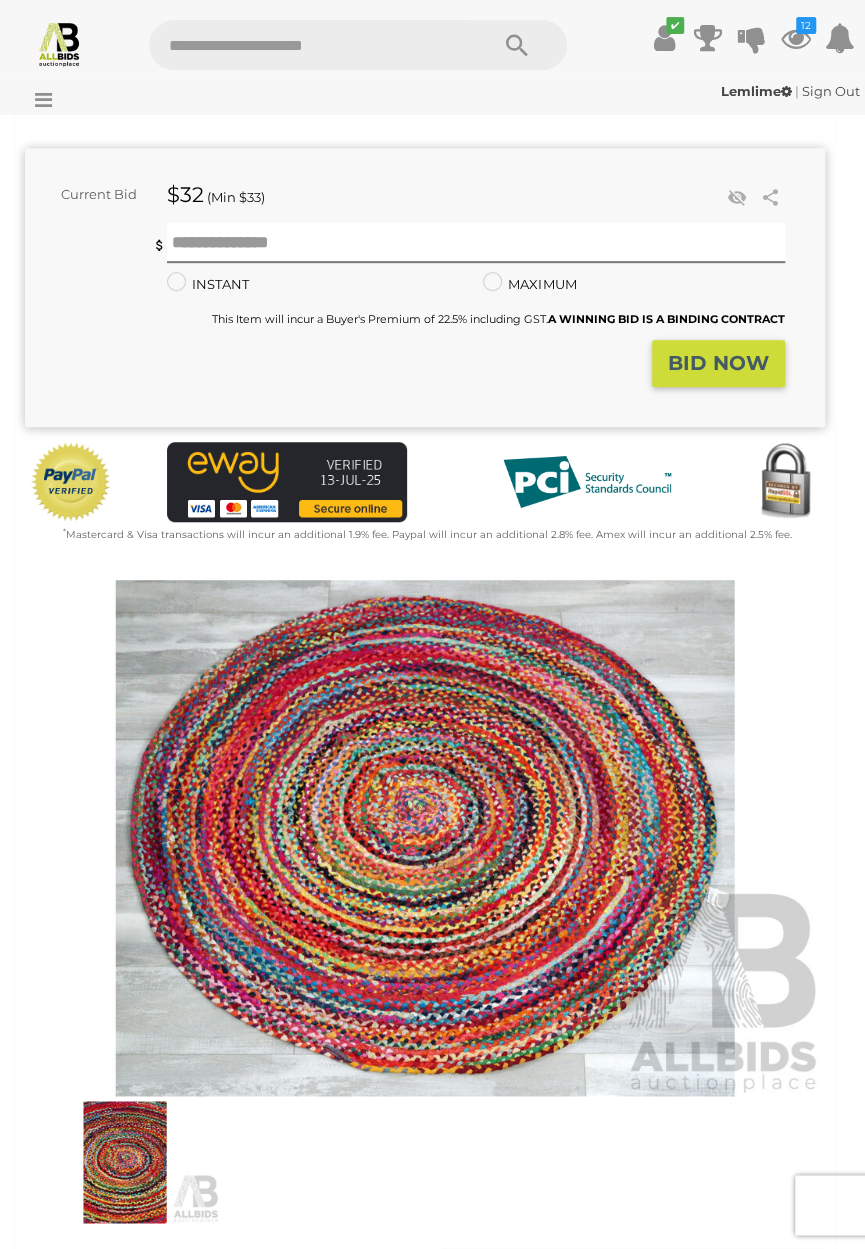 click at bounding box center [125, 1162] 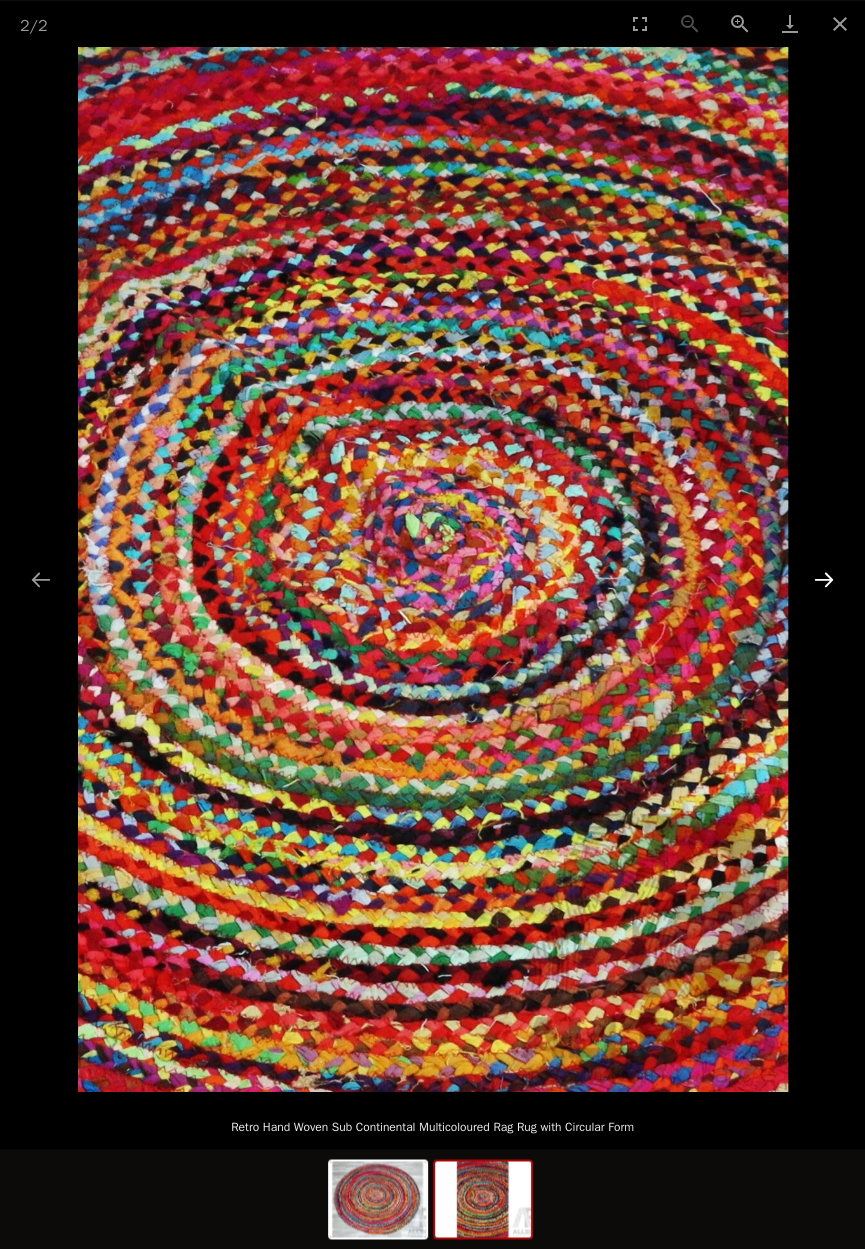click at bounding box center (824, 579) 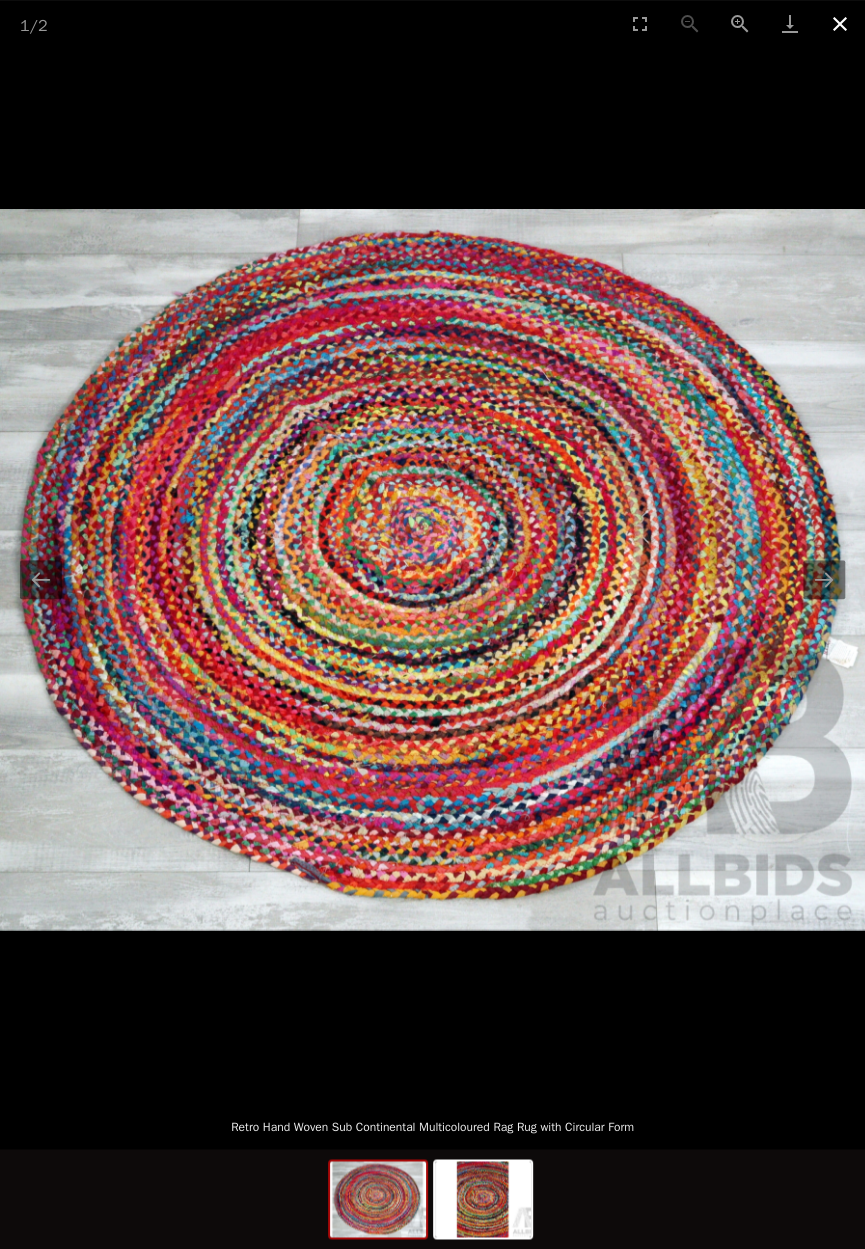 click at bounding box center [840, 23] 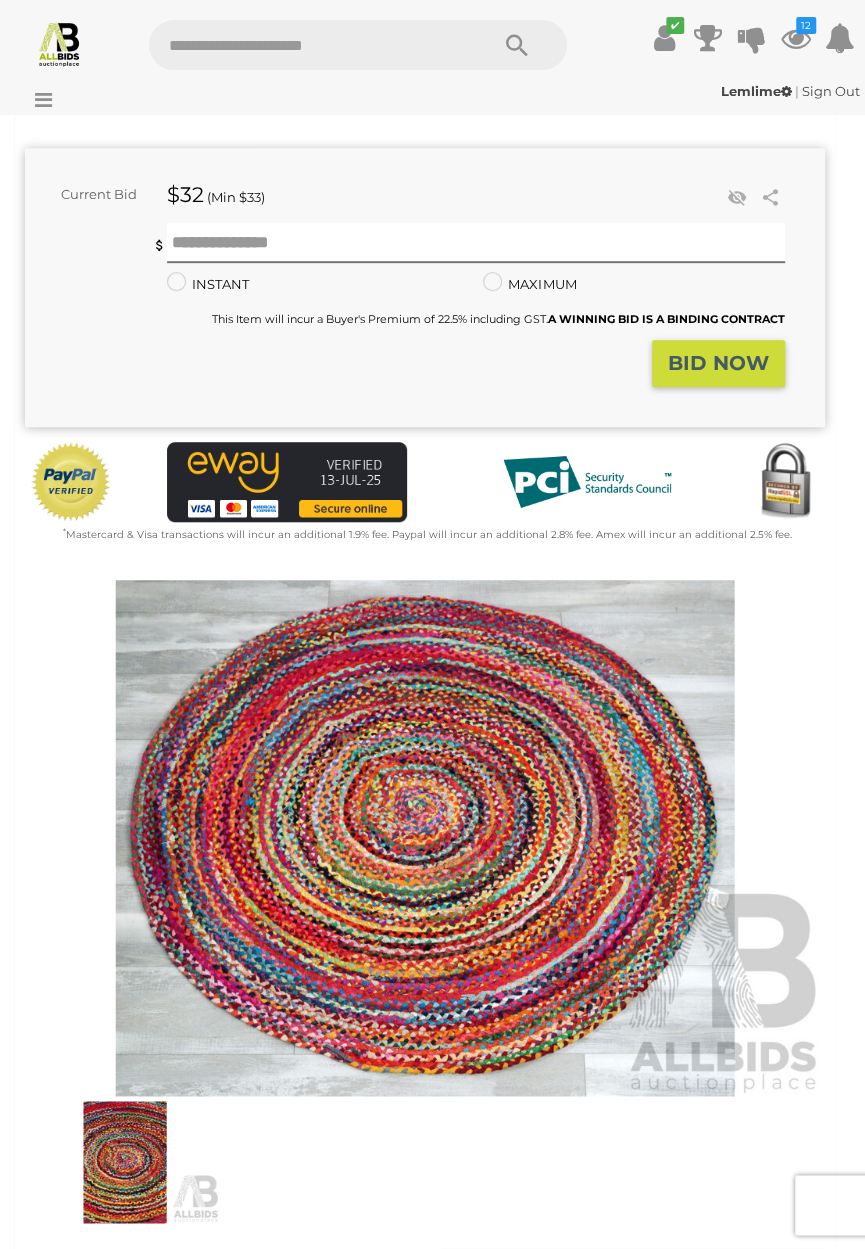 scroll, scrollTop: 264, scrollLeft: 0, axis: vertical 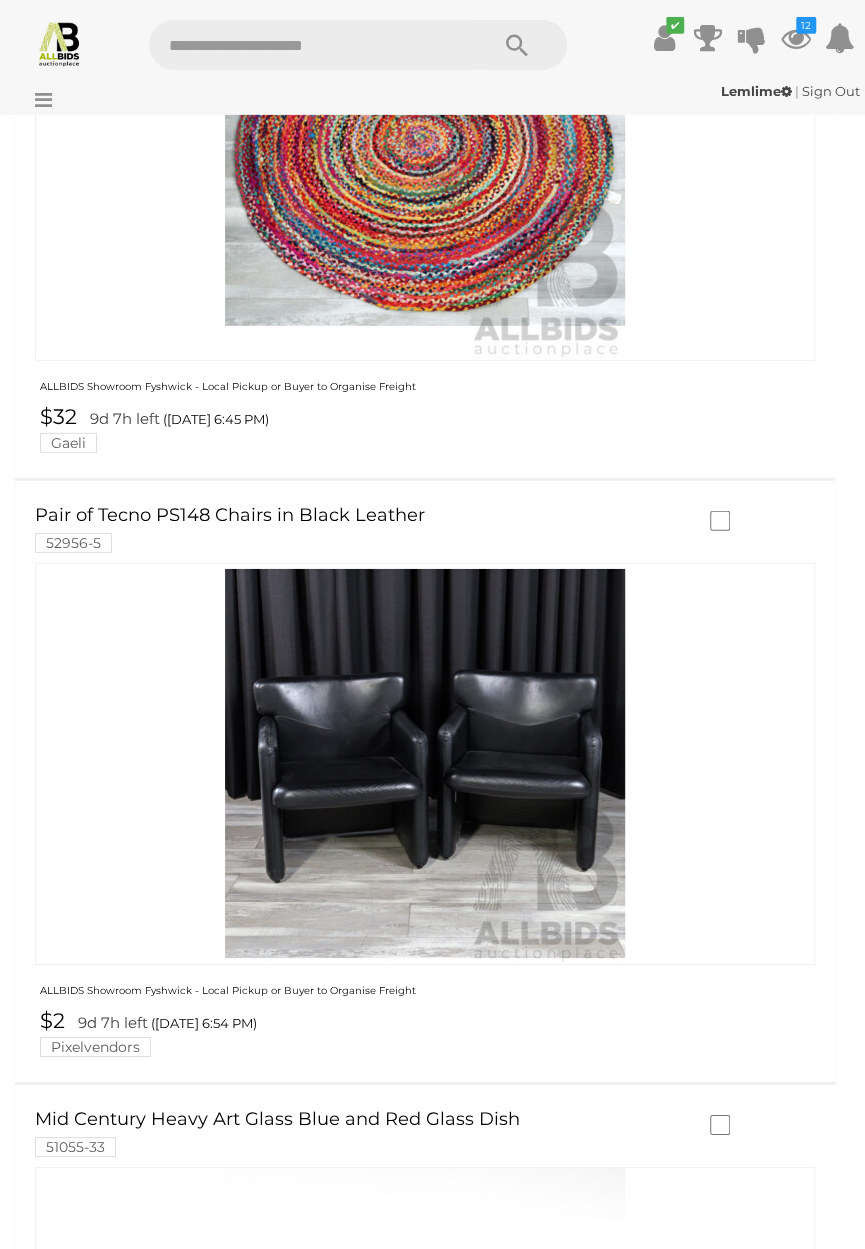 click at bounding box center [425, 764] 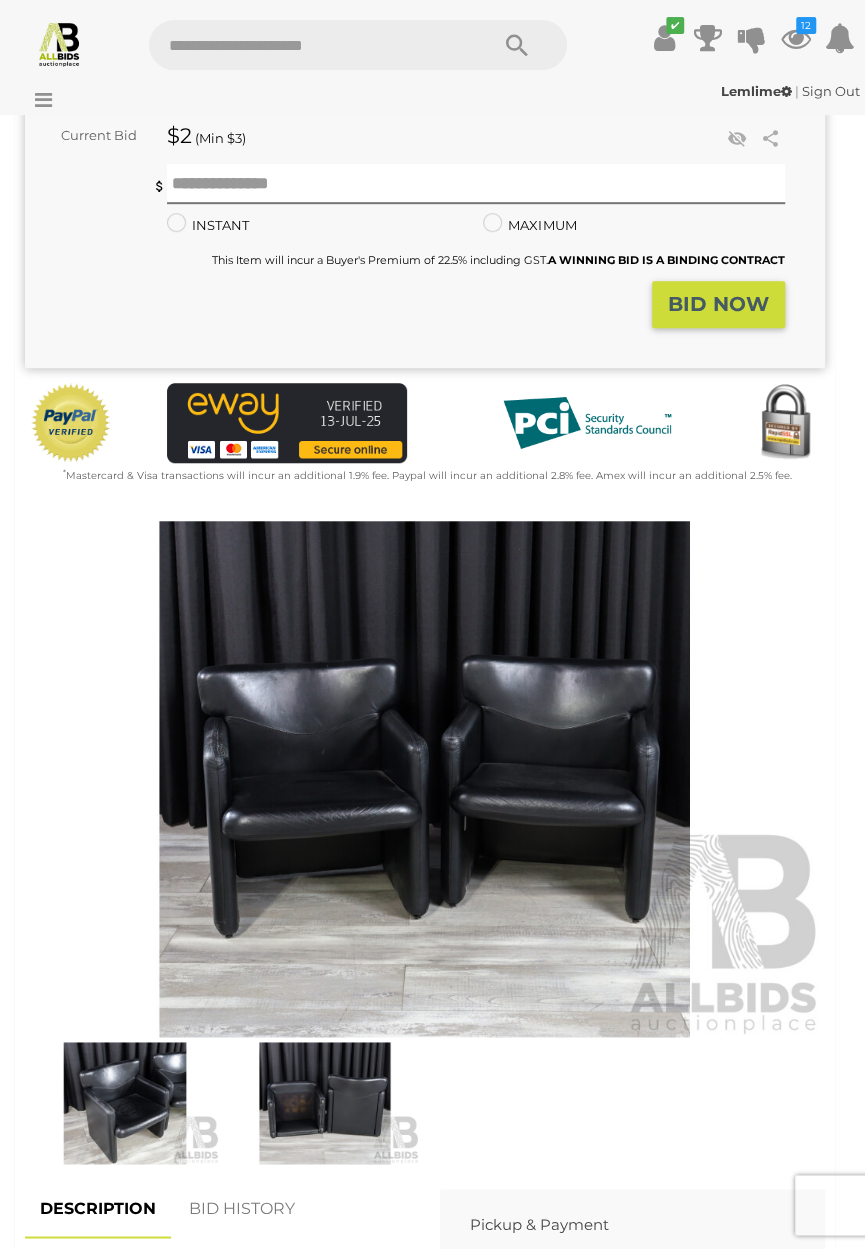 scroll, scrollTop: 308, scrollLeft: 0, axis: vertical 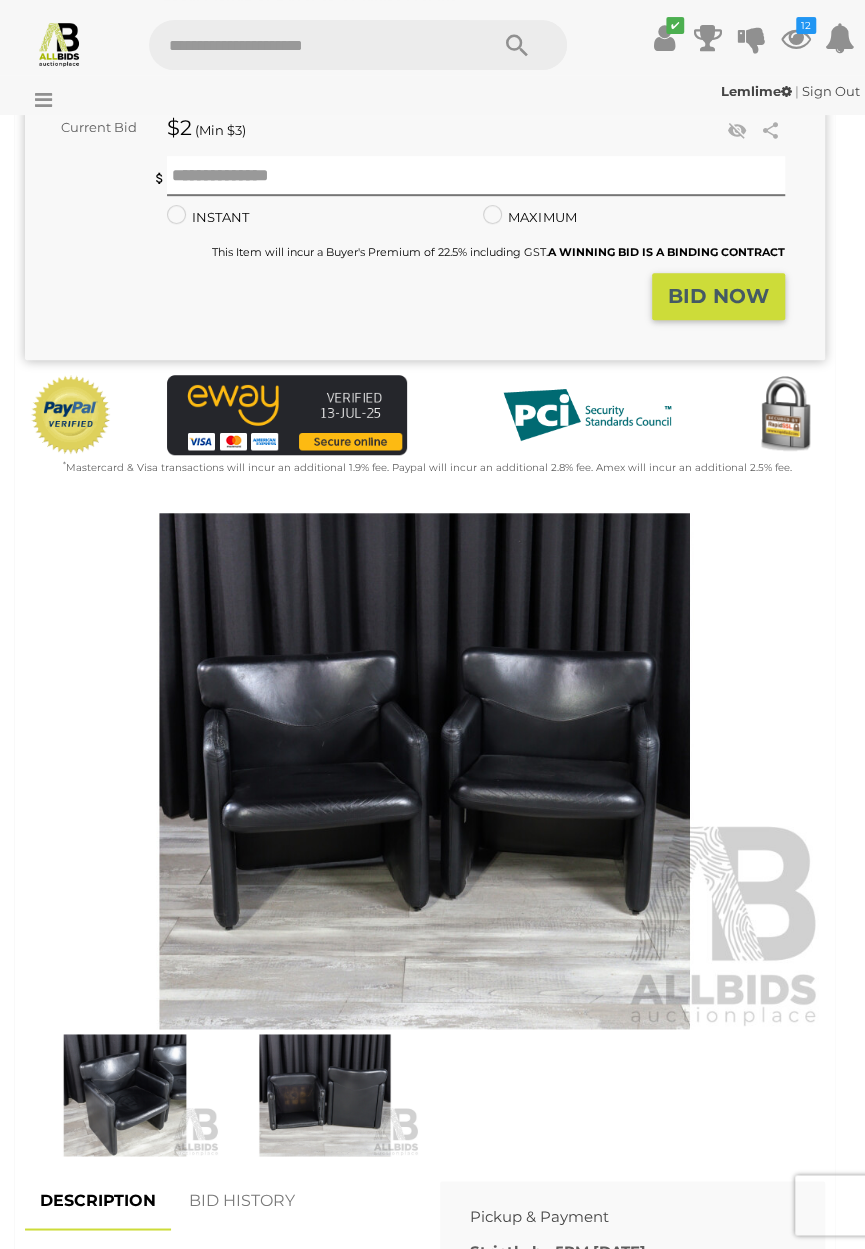 click at bounding box center (425, 771) 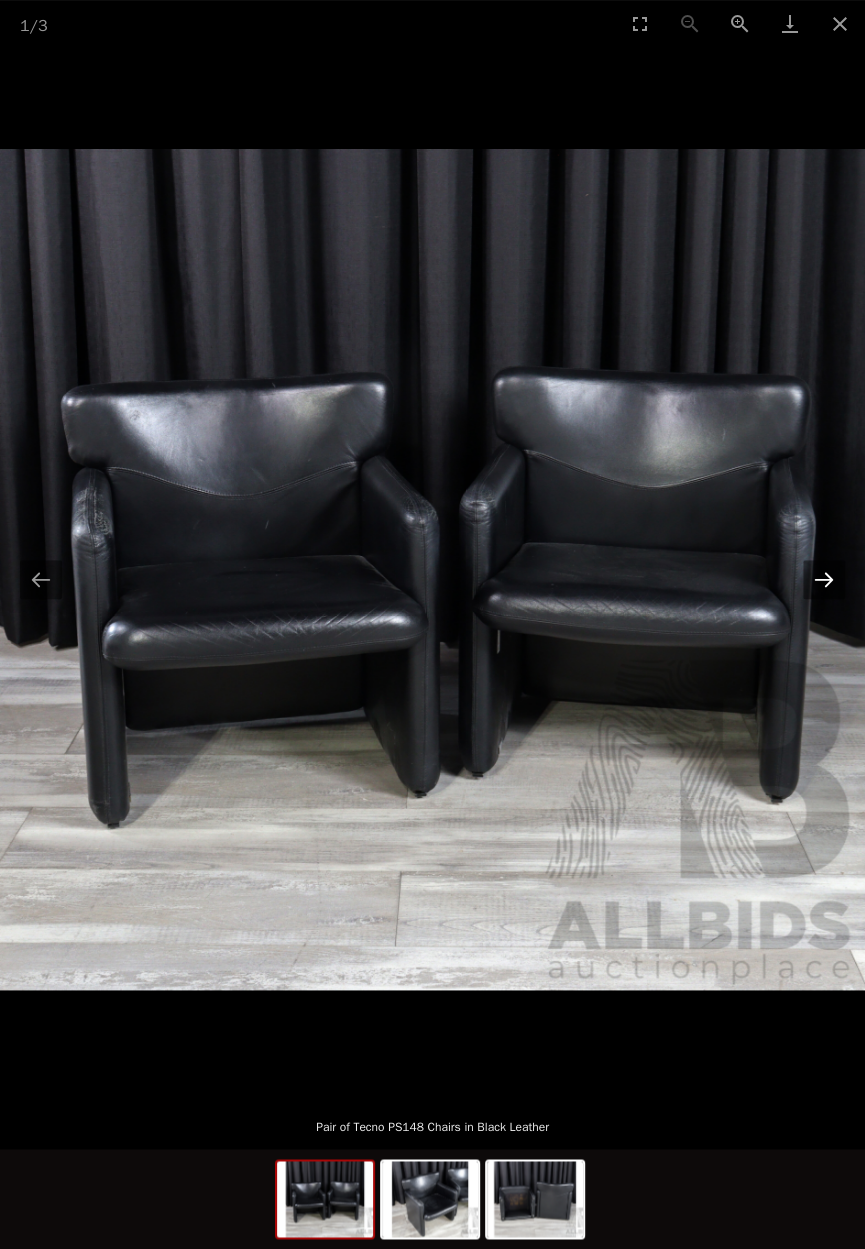 click at bounding box center (824, 579) 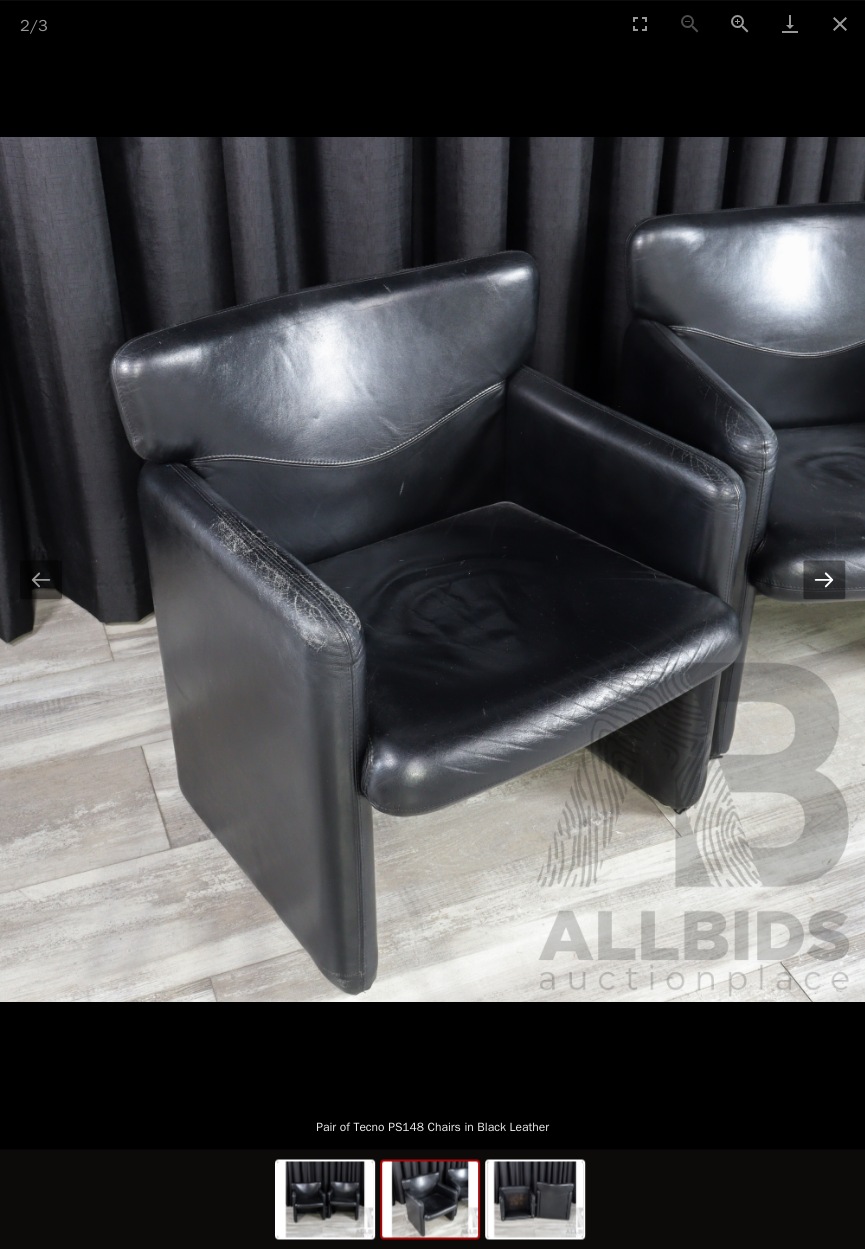 click at bounding box center (824, 579) 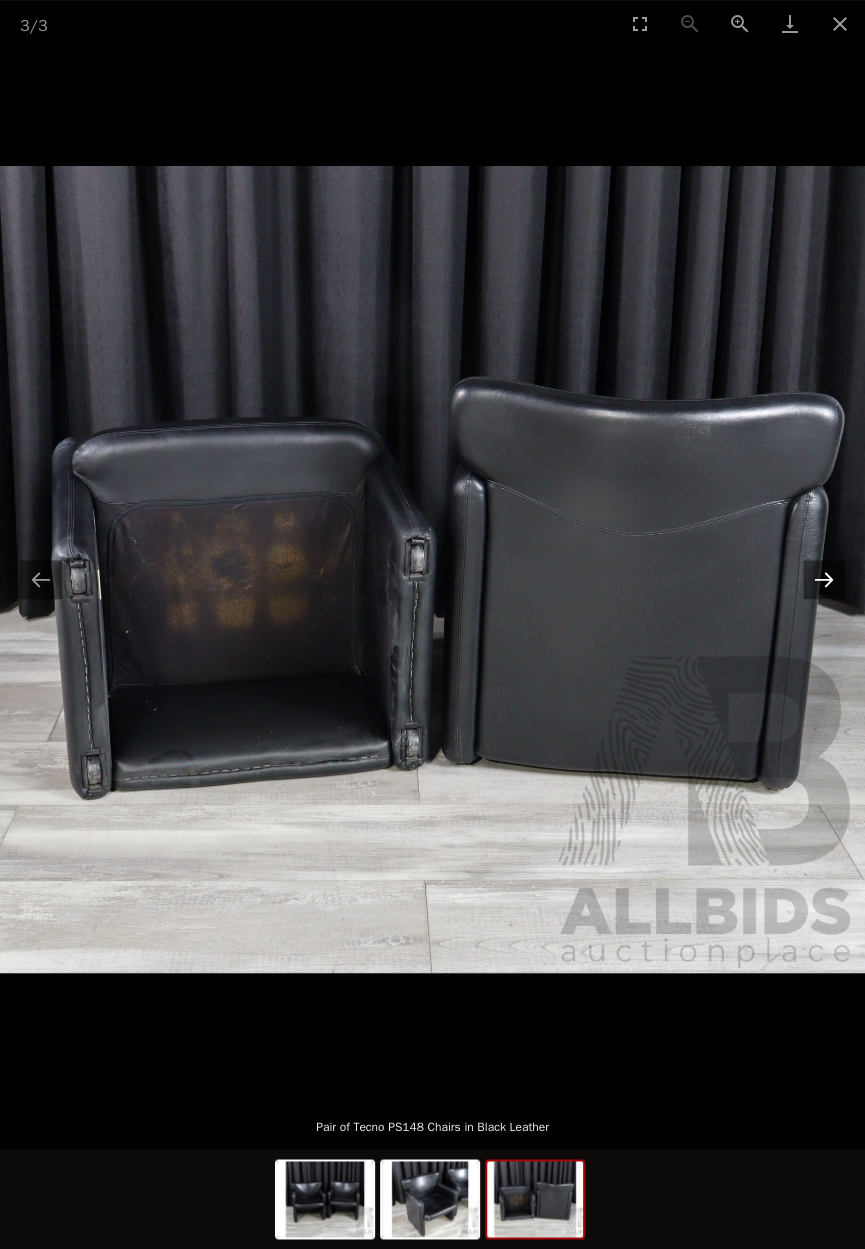 click at bounding box center [824, 579] 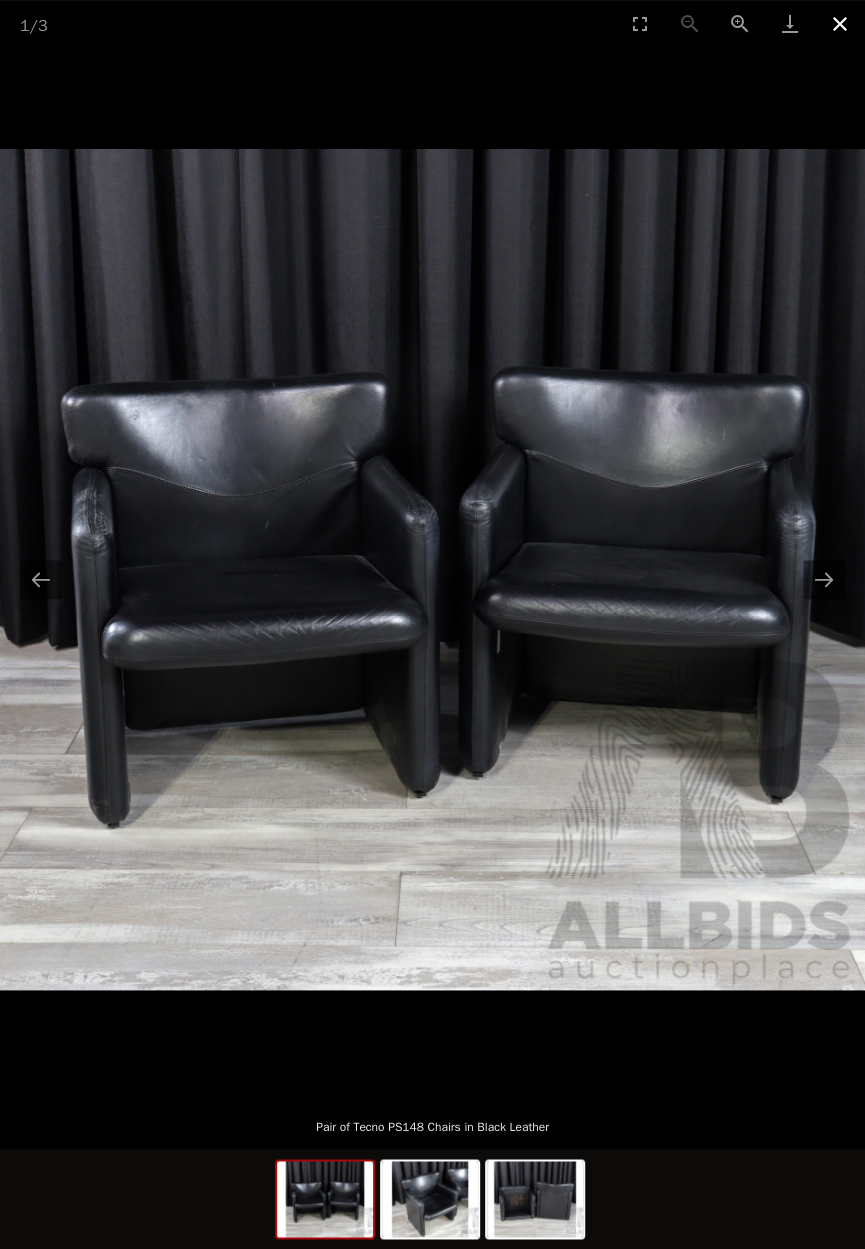 click at bounding box center [840, 23] 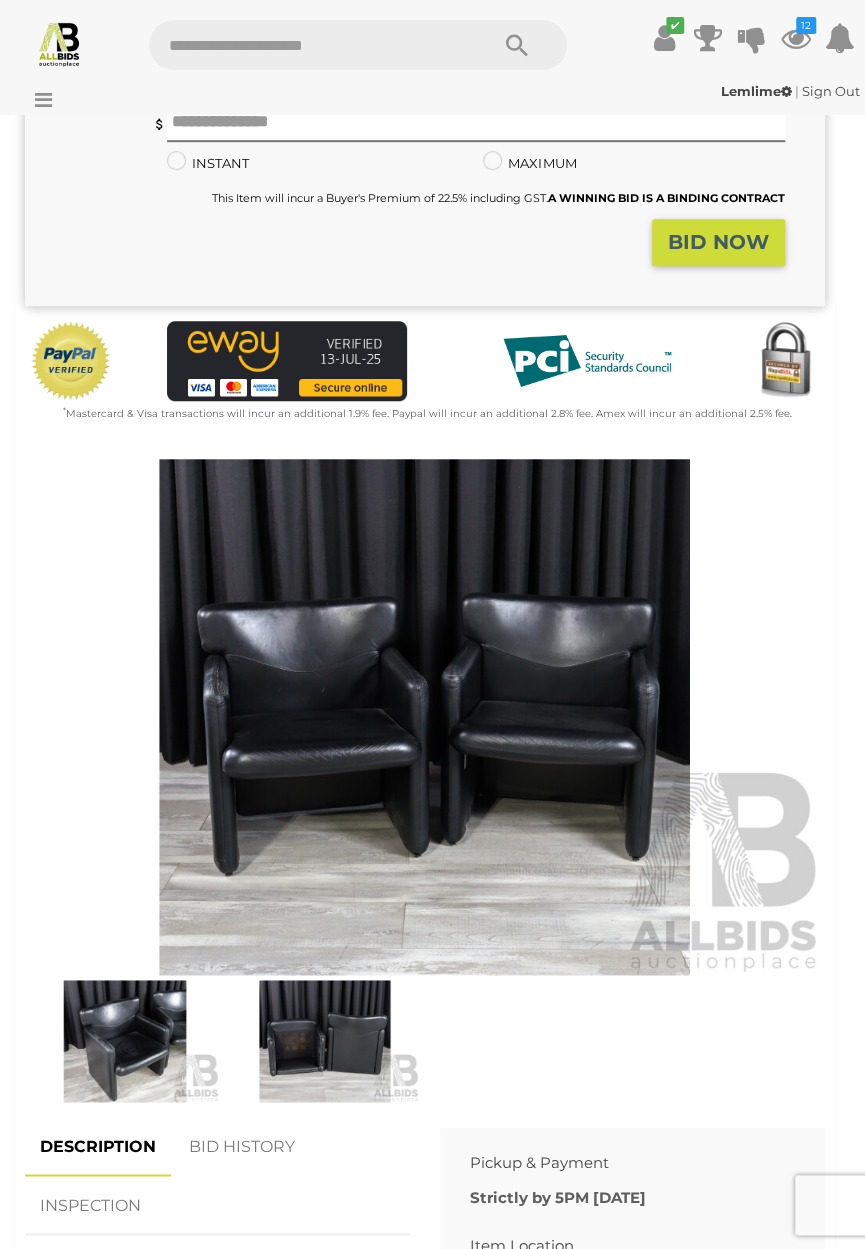 scroll, scrollTop: 361, scrollLeft: 0, axis: vertical 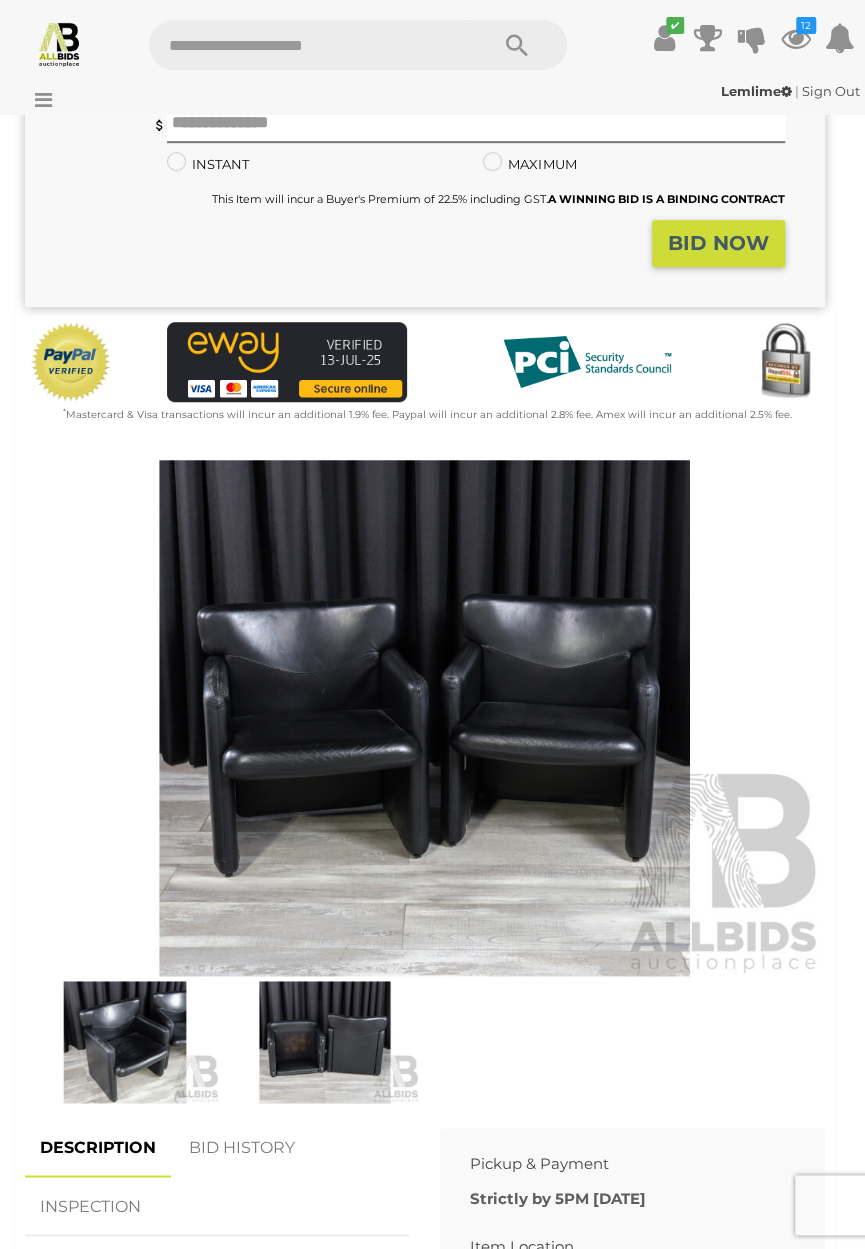 click at bounding box center (425, 718) 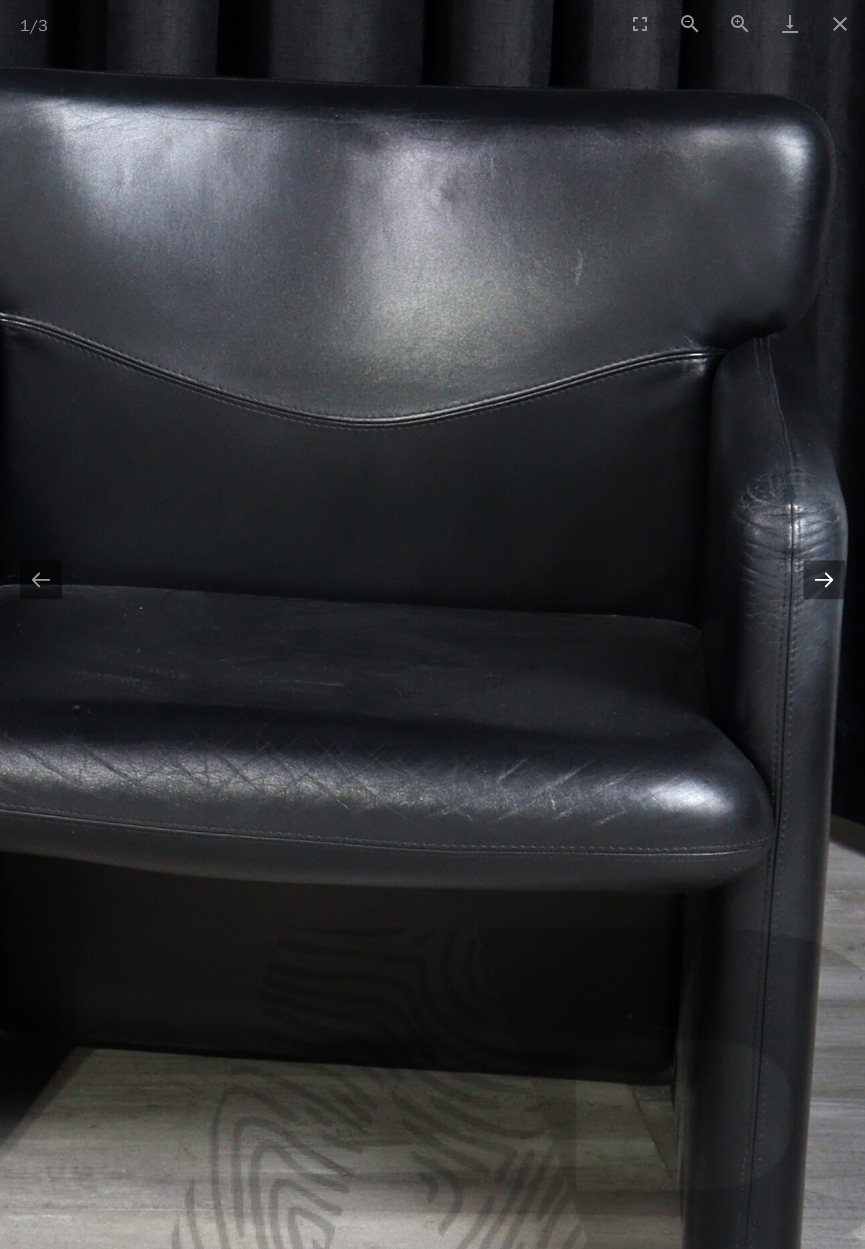 click at bounding box center [824, 579] 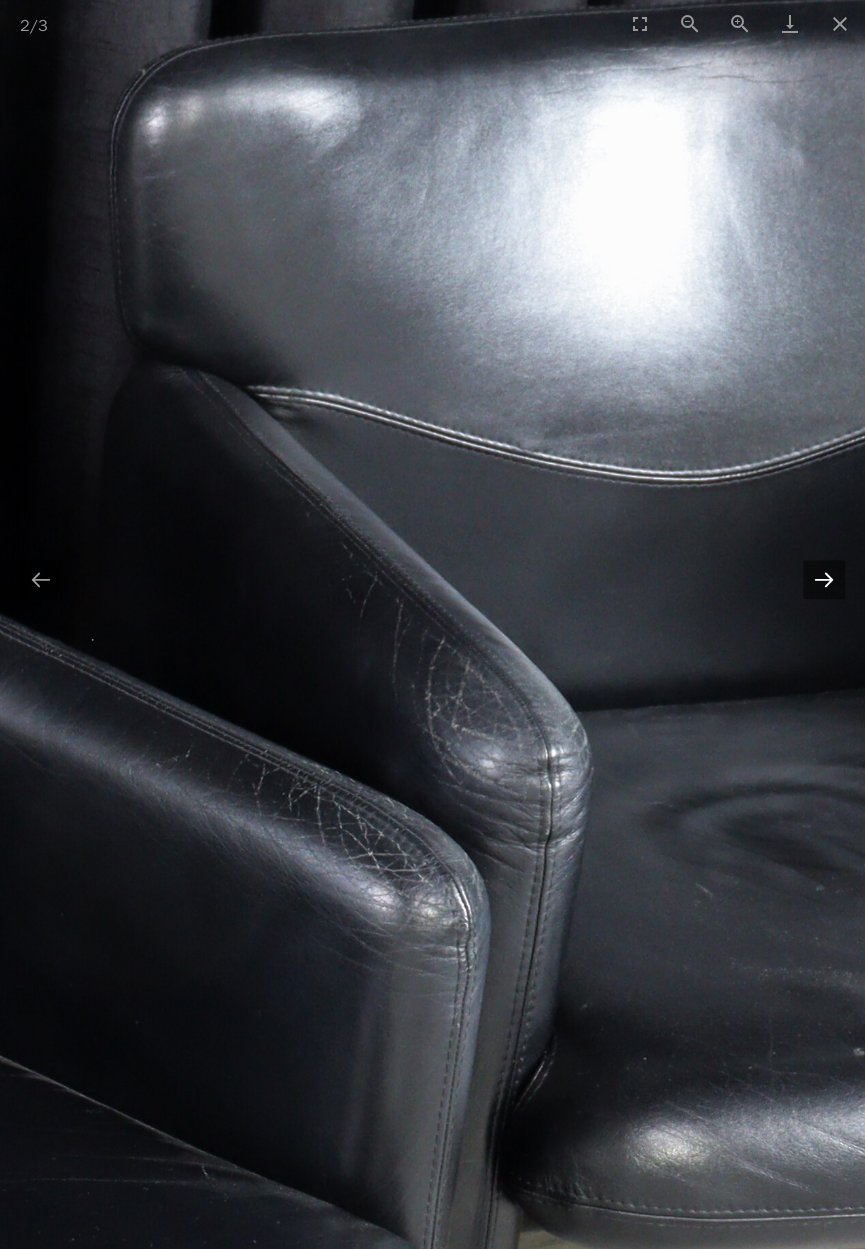 click at bounding box center (824, 579) 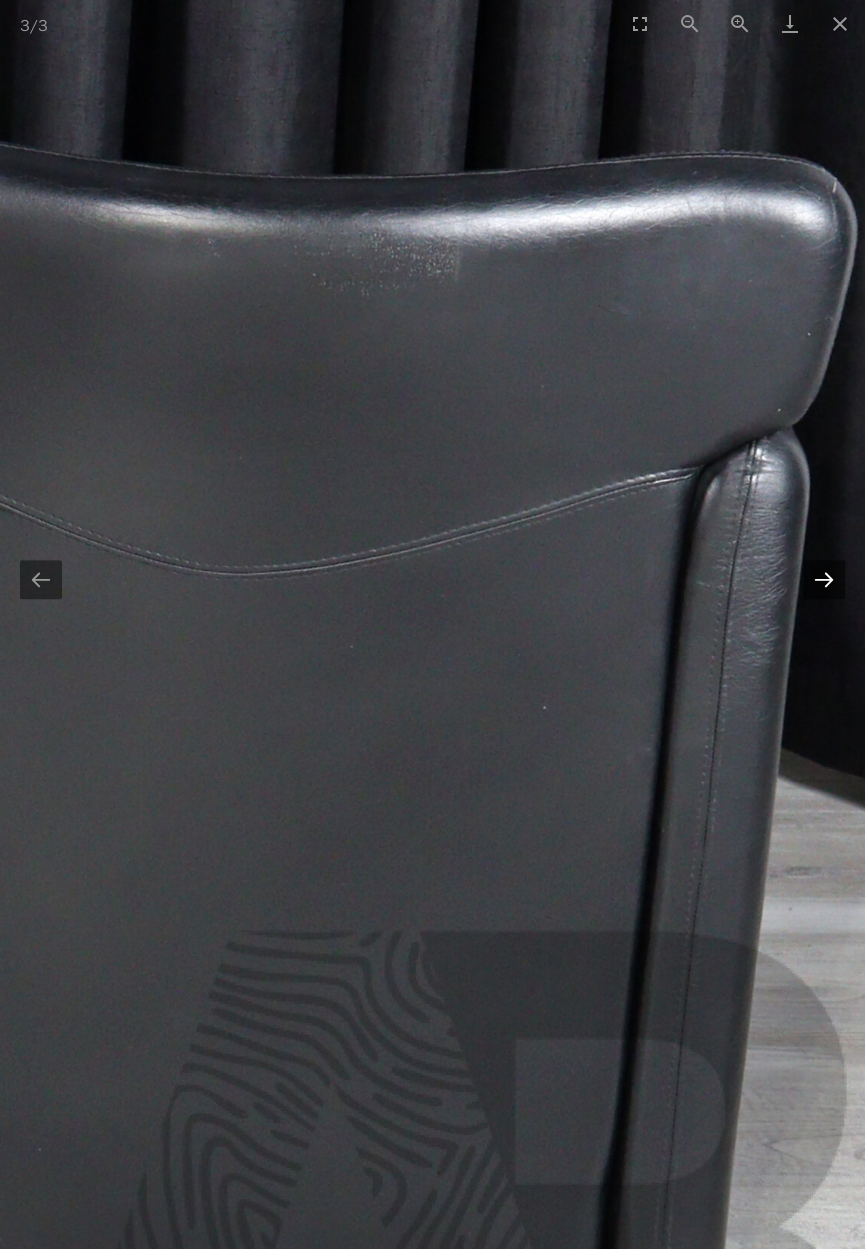 click at bounding box center [824, 579] 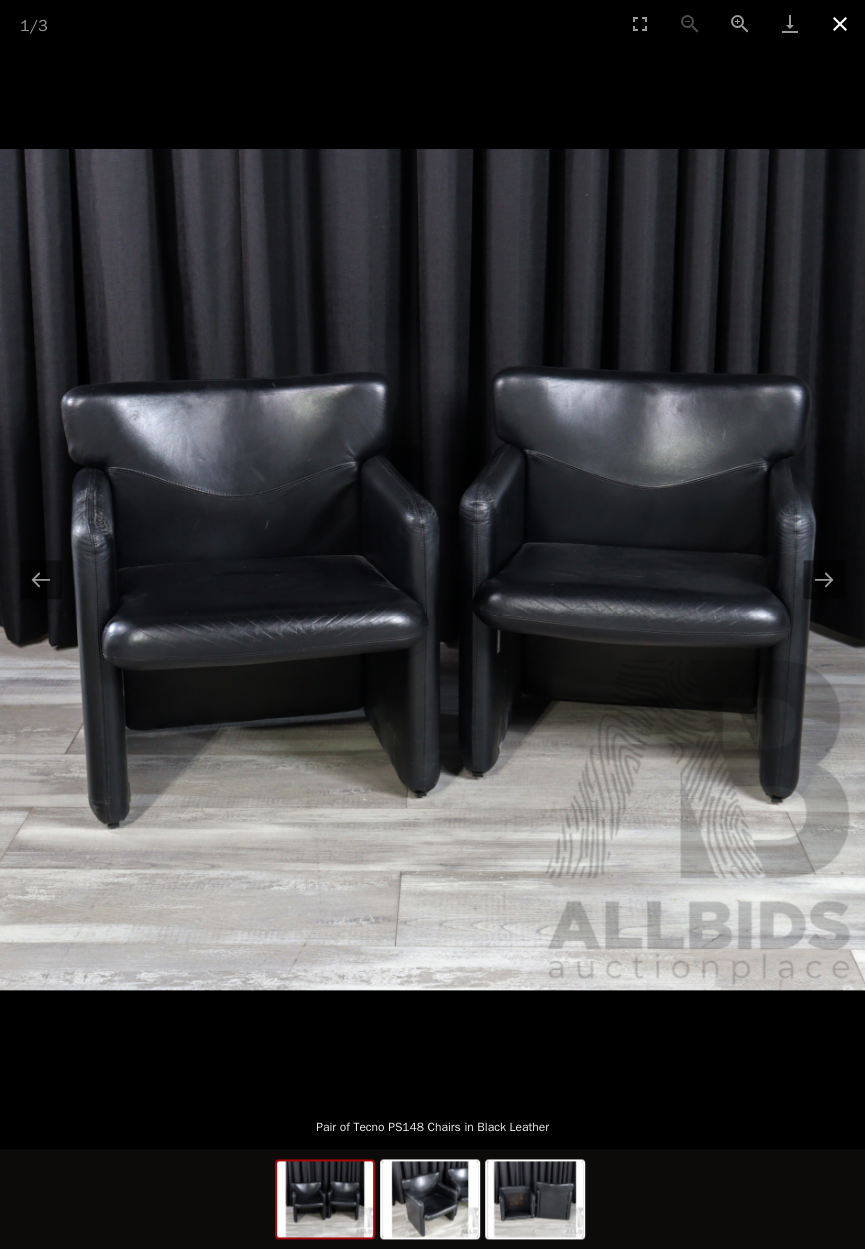 click at bounding box center (840, 23) 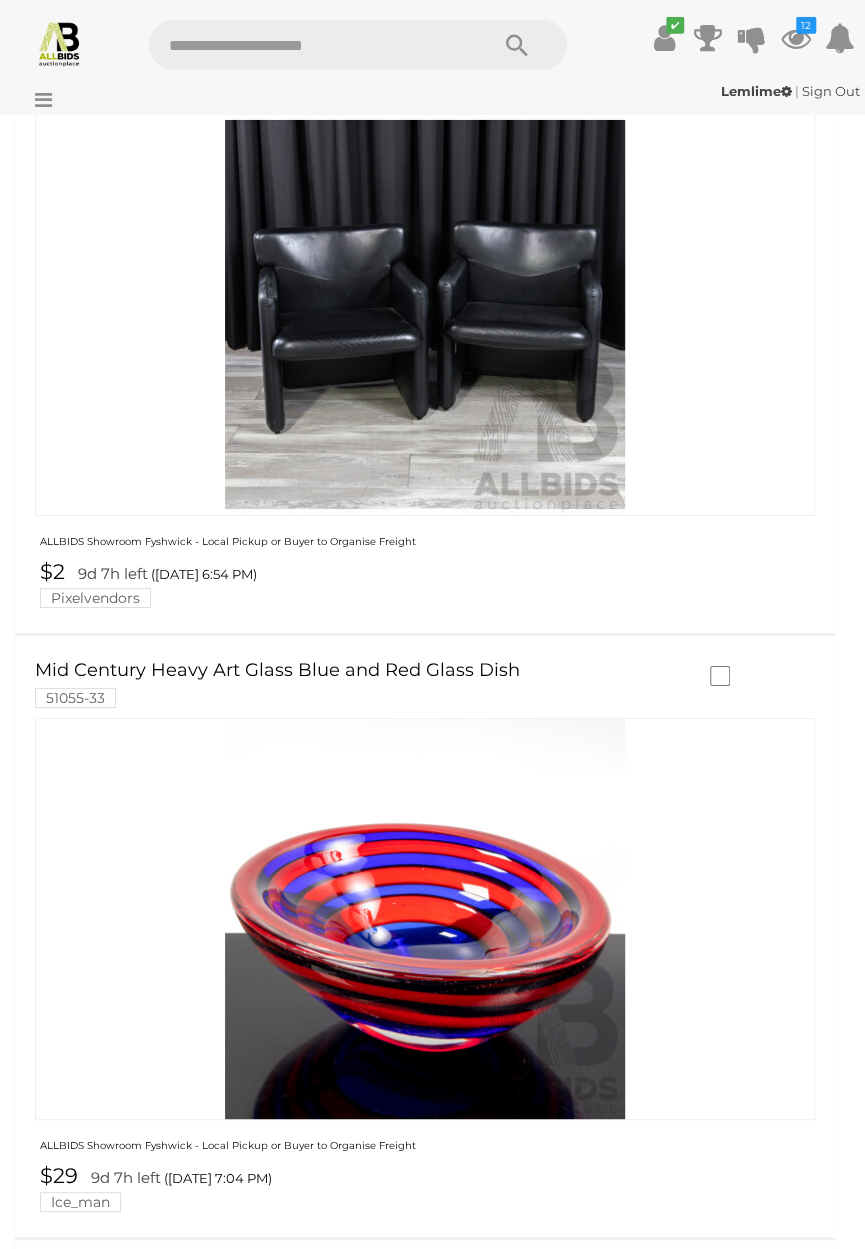 scroll, scrollTop: 2423, scrollLeft: 0, axis: vertical 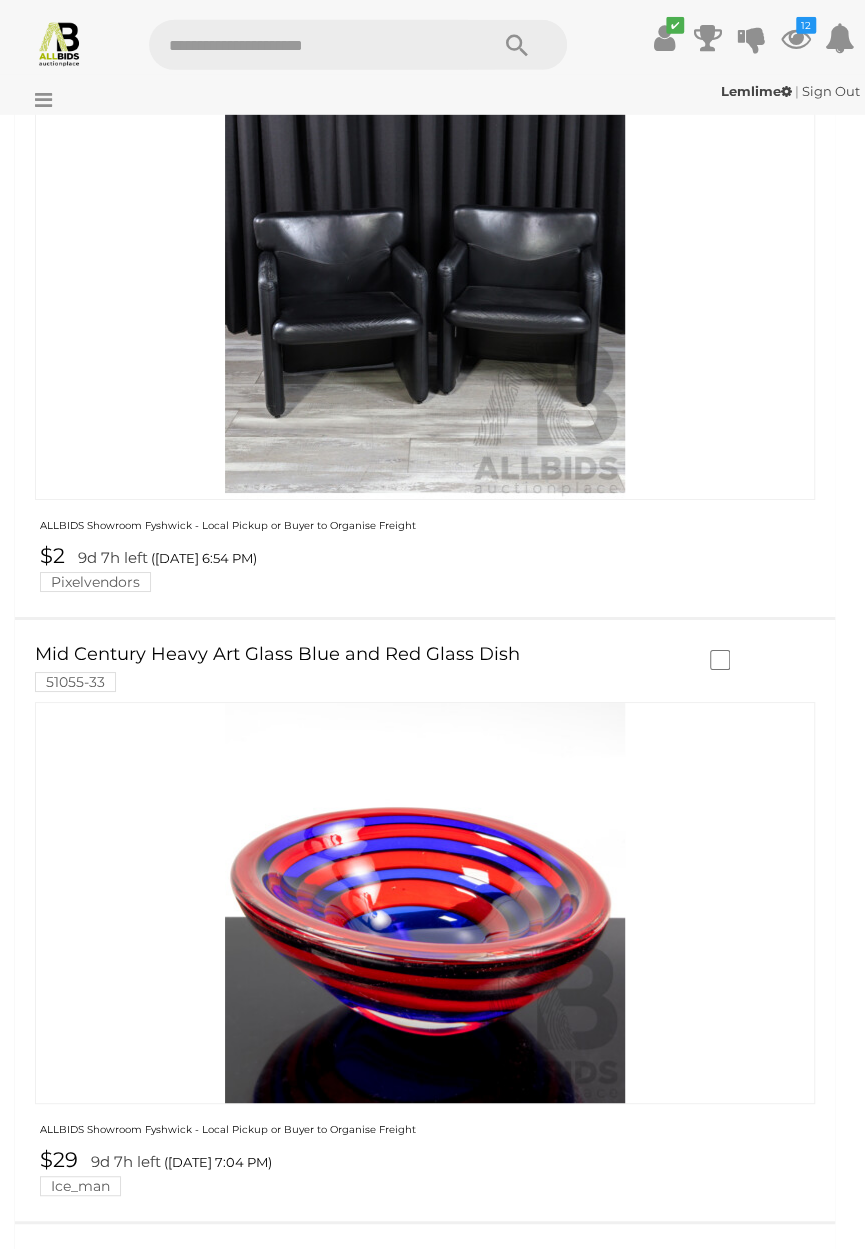 click at bounding box center [425, 903] 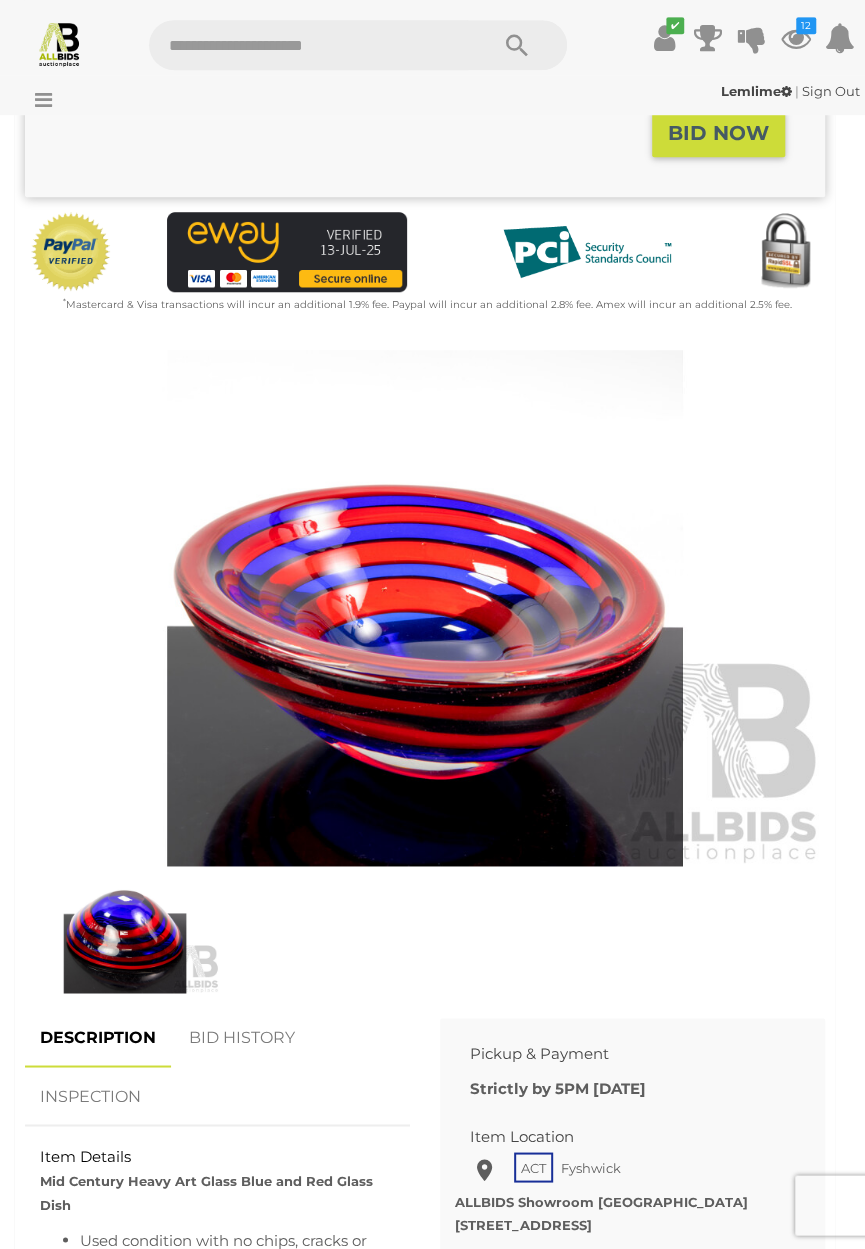 scroll, scrollTop: 486, scrollLeft: 0, axis: vertical 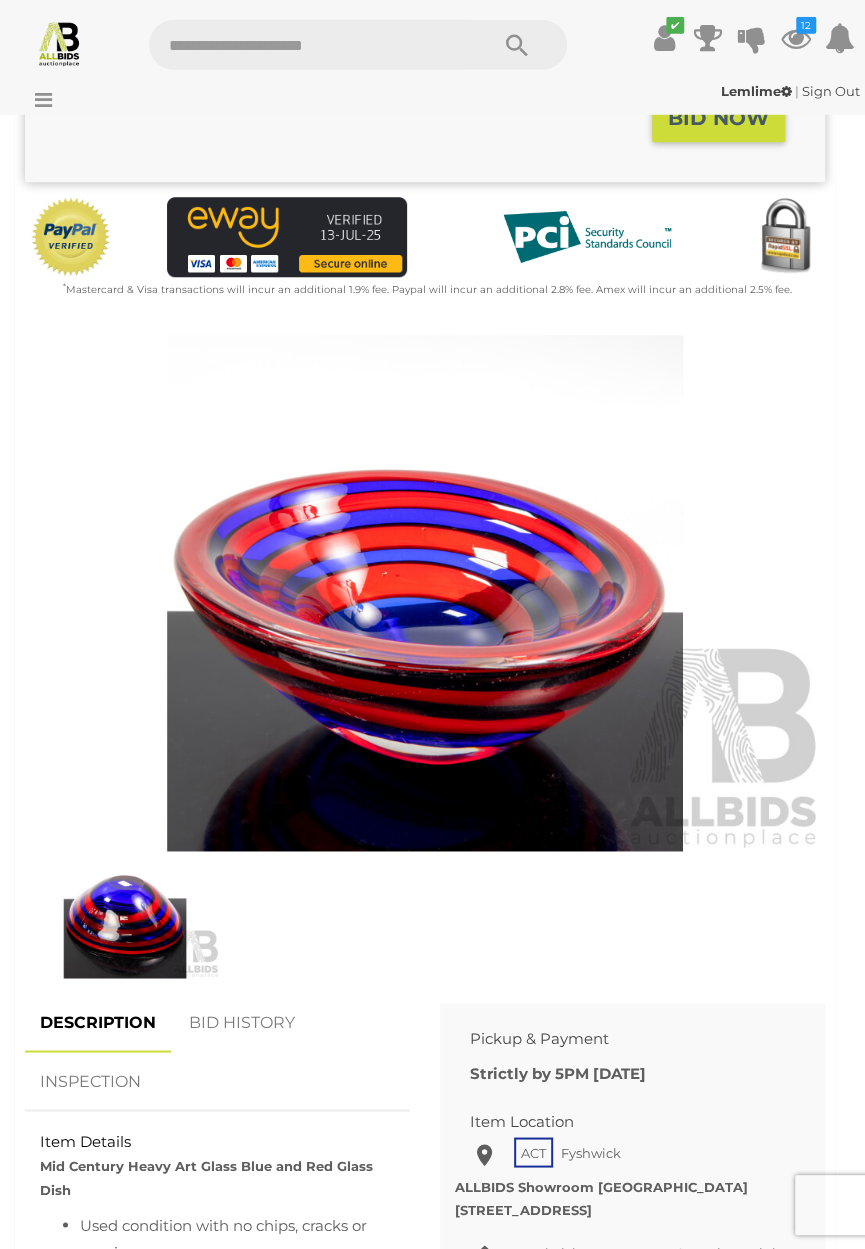 click at bounding box center (425, 593) 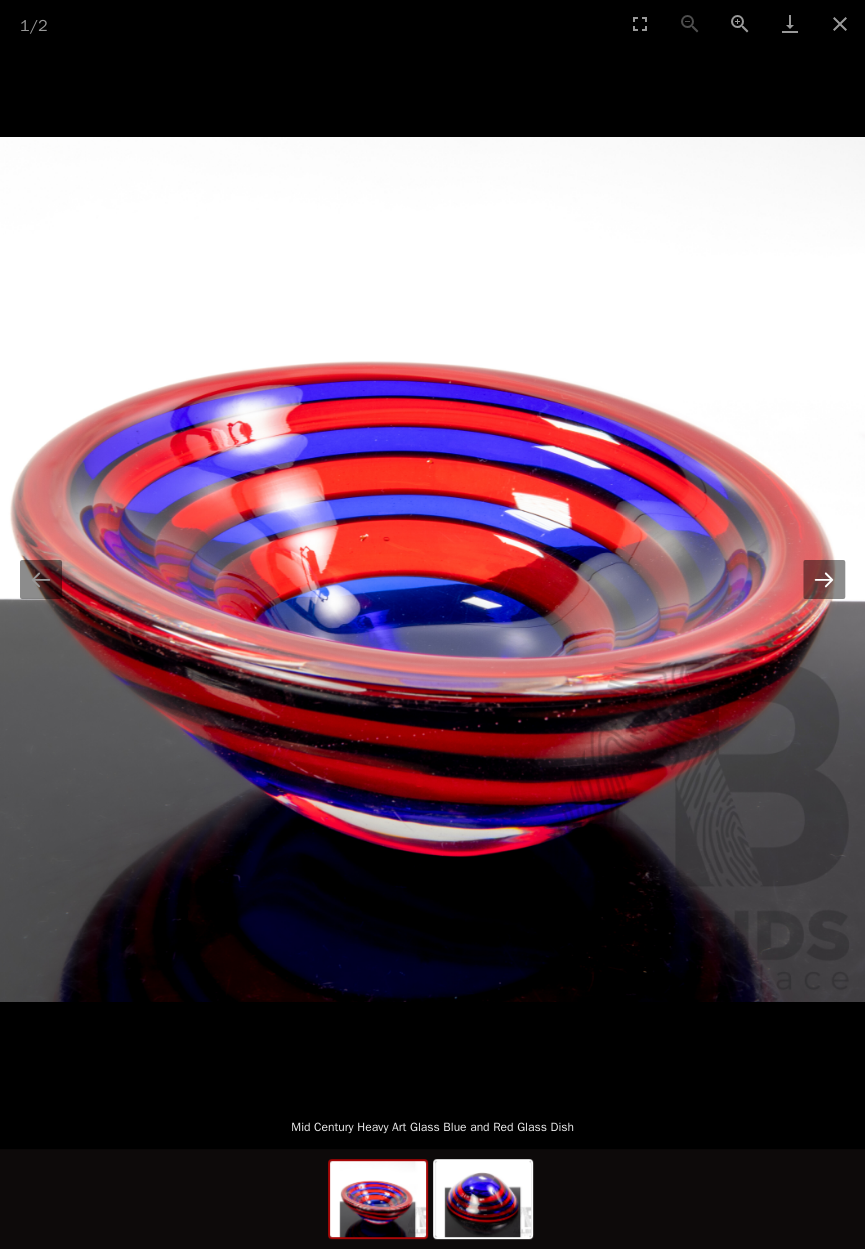 click at bounding box center [824, 579] 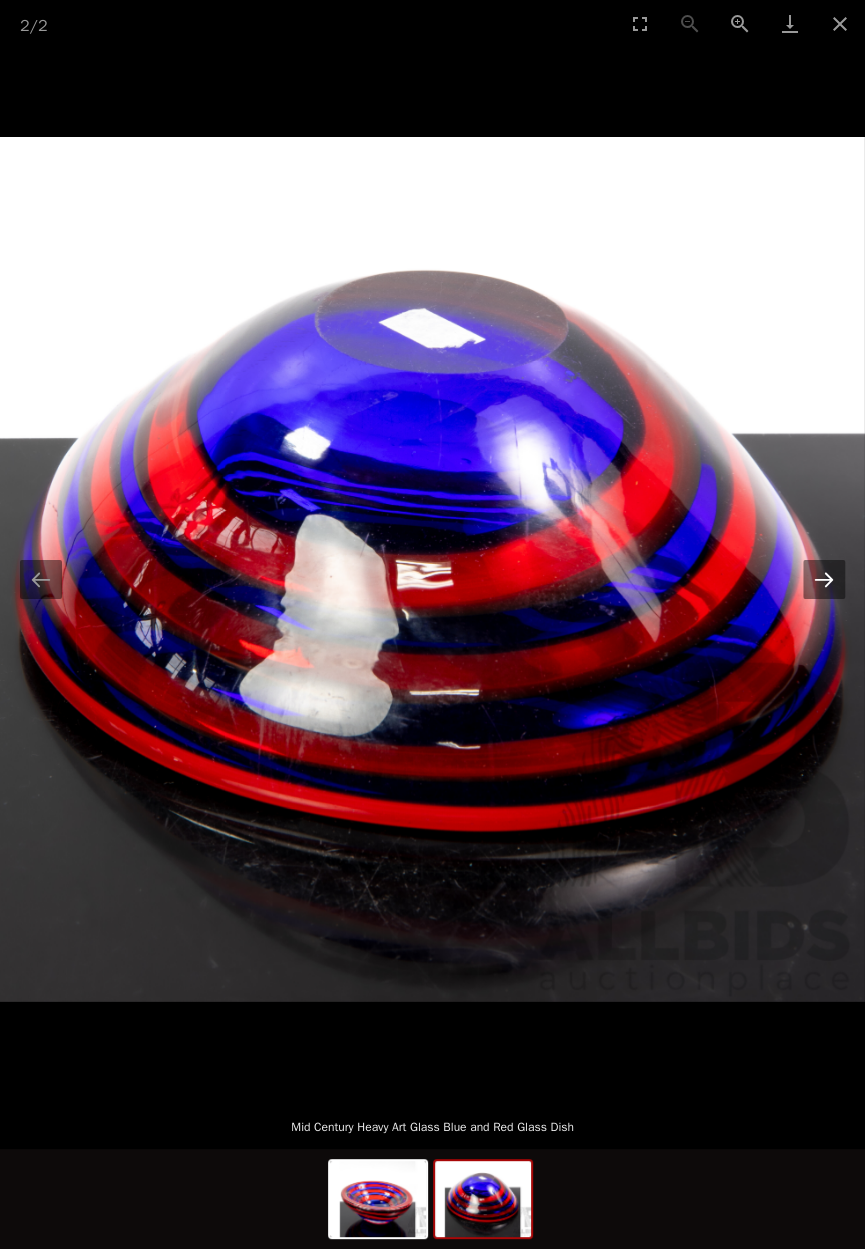 click at bounding box center (824, 579) 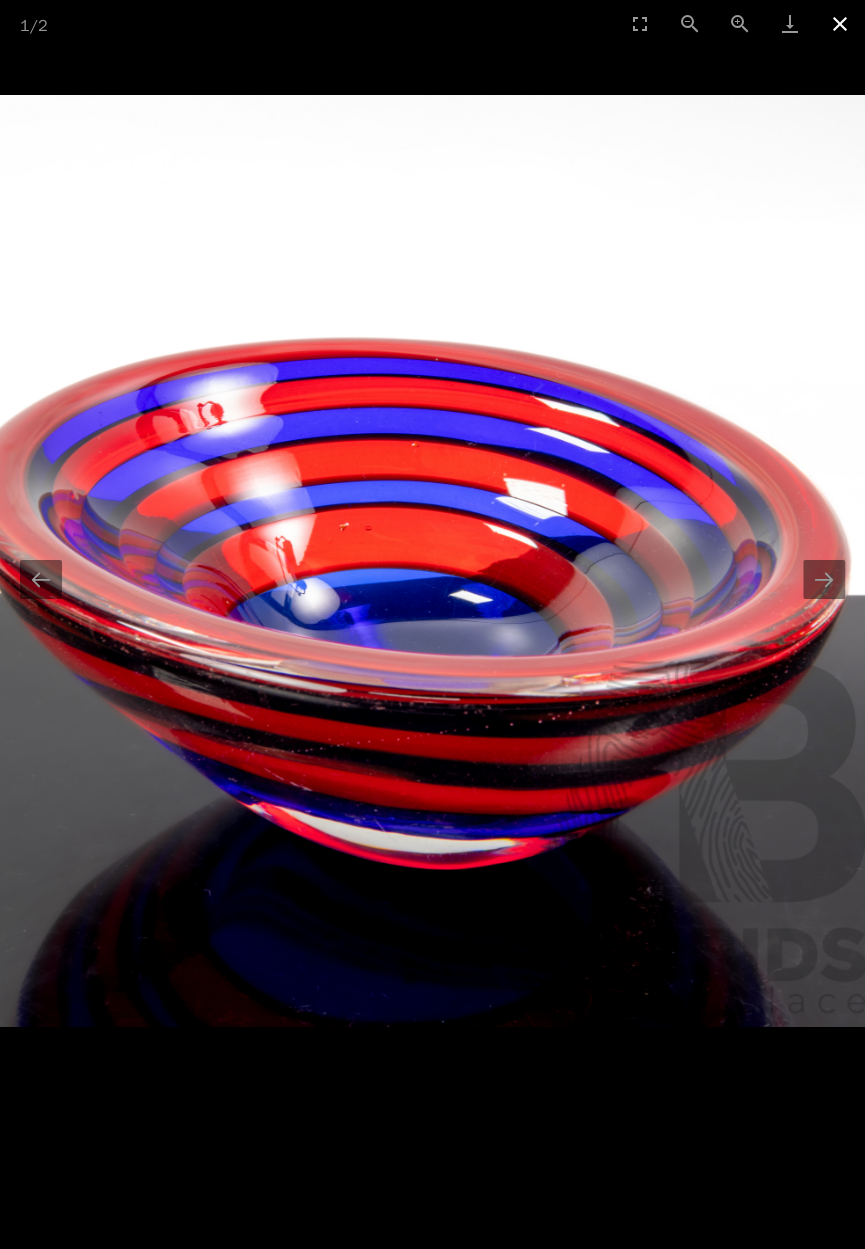 click at bounding box center [840, 23] 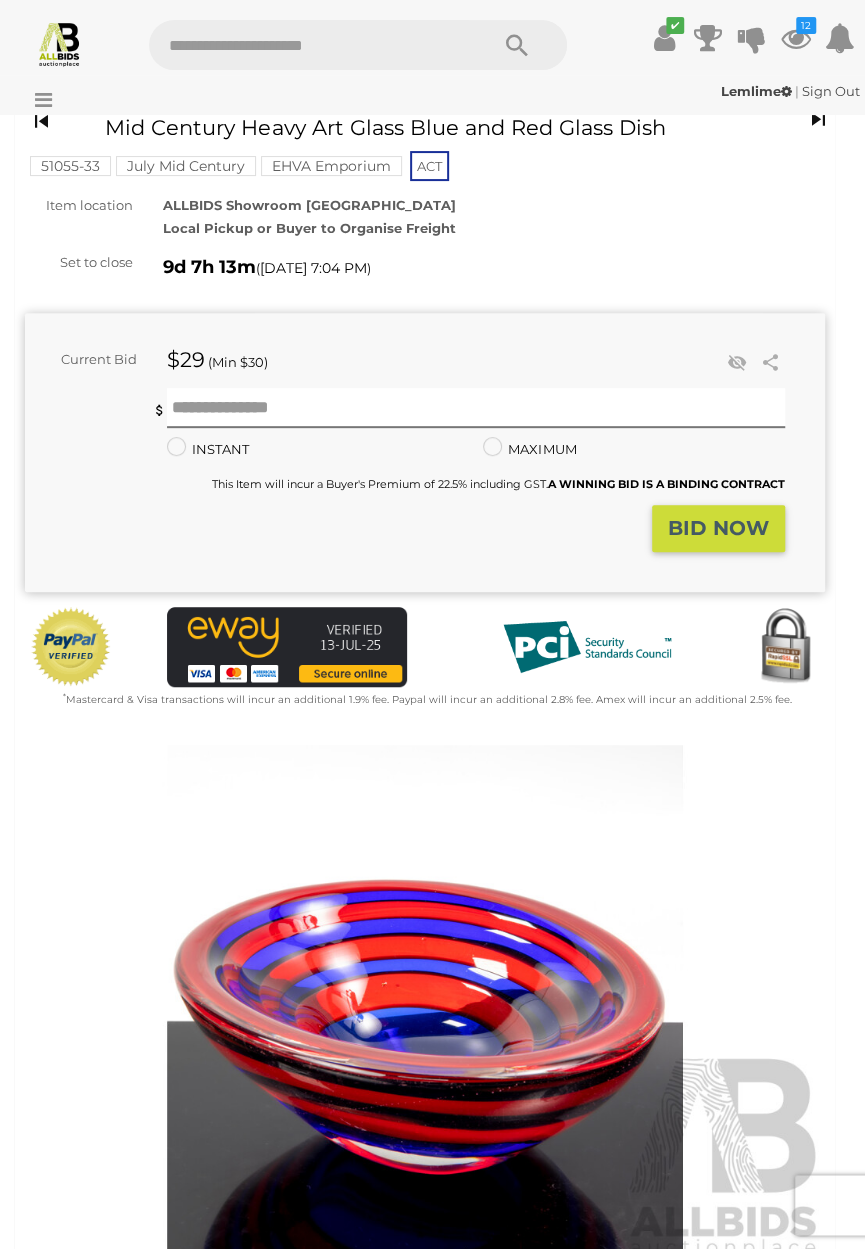 scroll, scrollTop: 0, scrollLeft: 0, axis: both 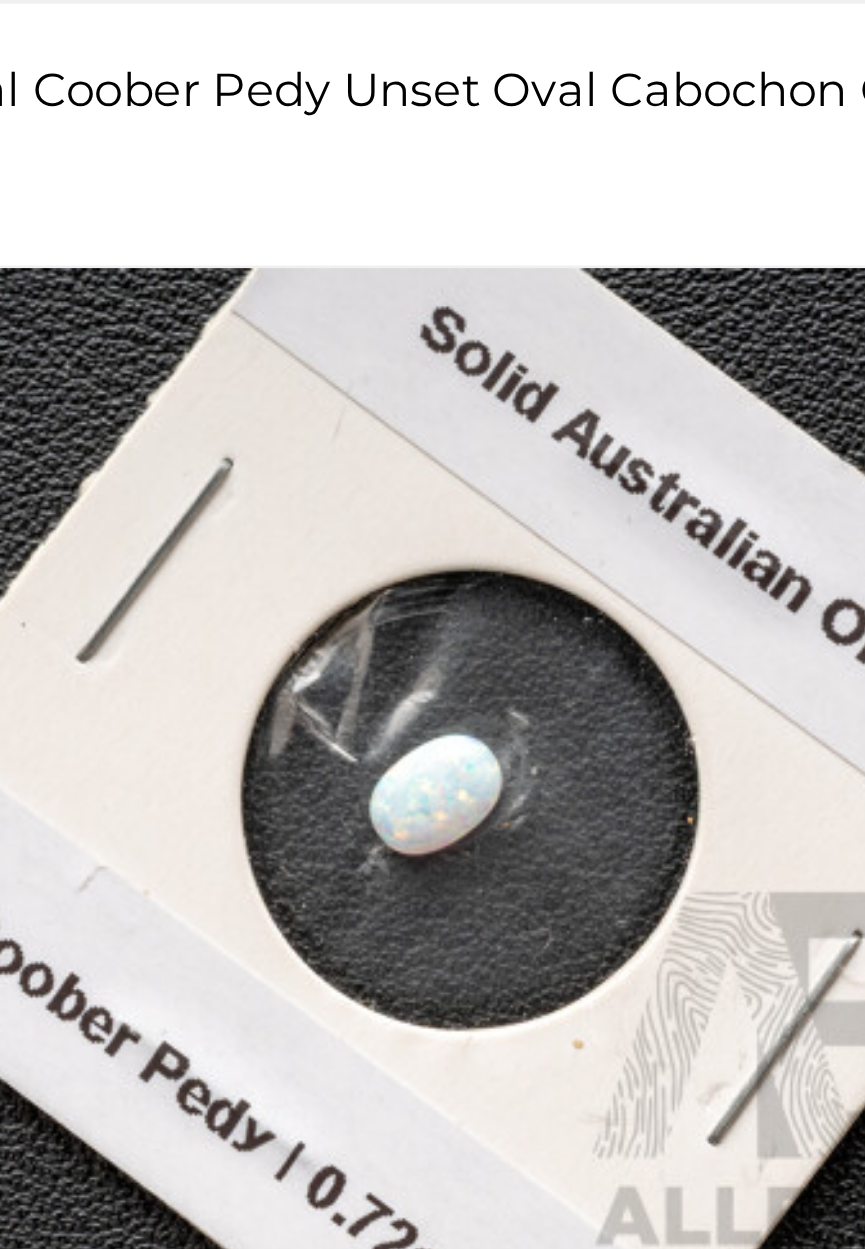 click at bounding box center [425, 802] 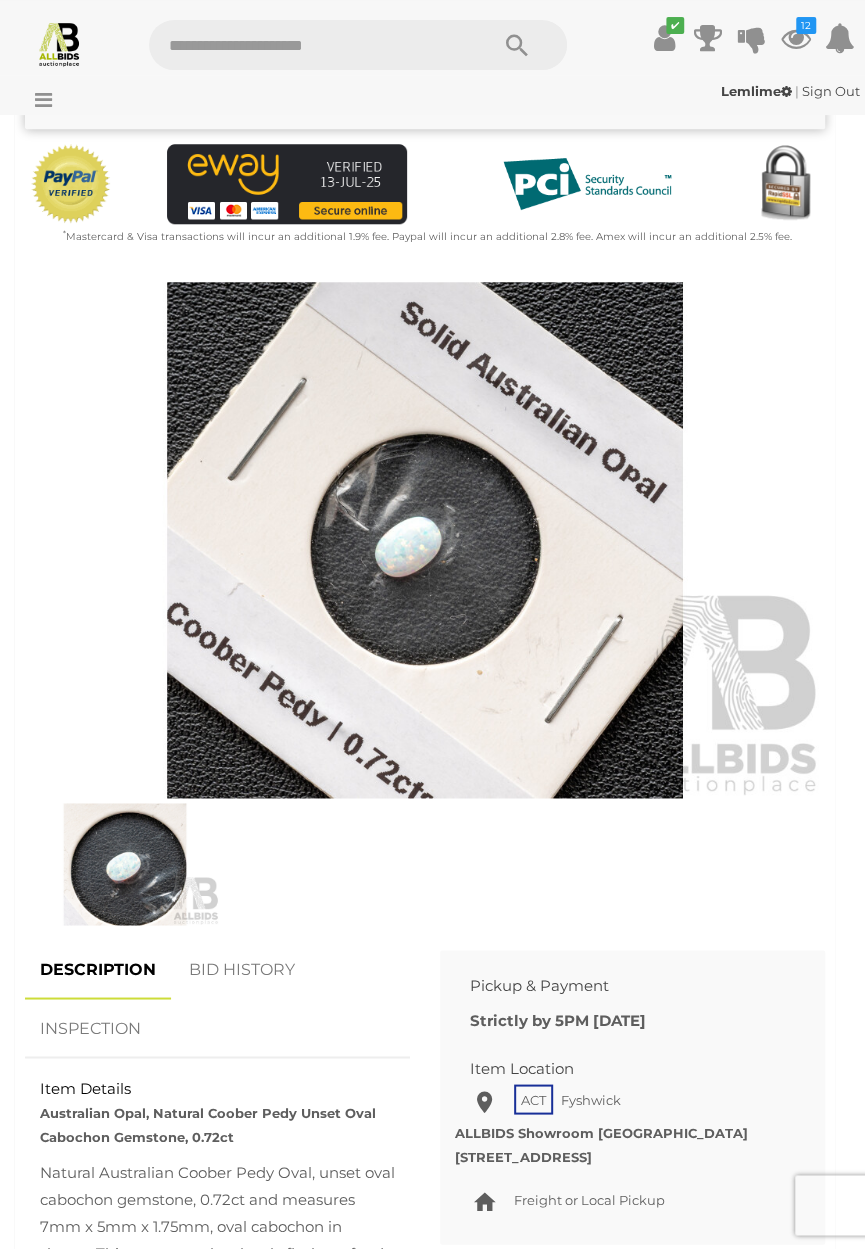 scroll, scrollTop: 592, scrollLeft: 0, axis: vertical 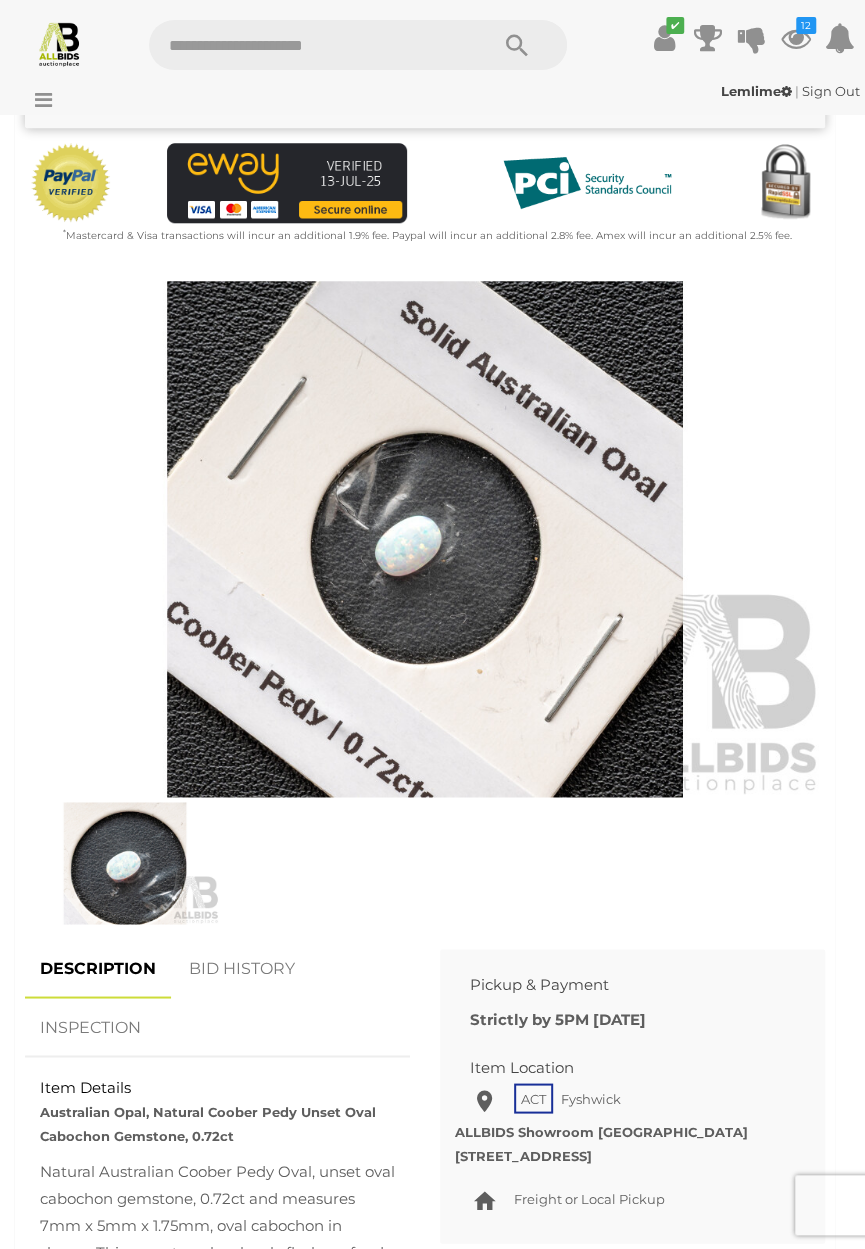 click at bounding box center (125, 863) 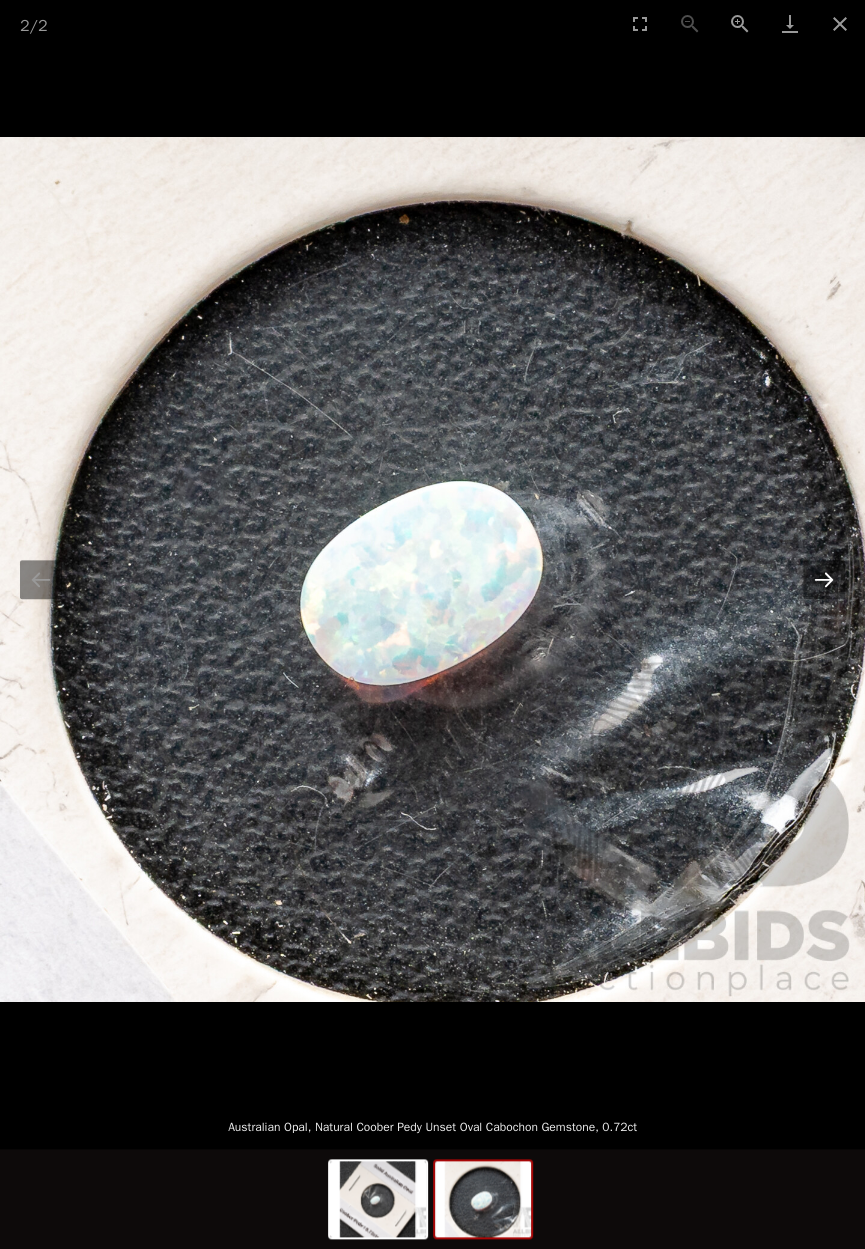 click at bounding box center (824, 579) 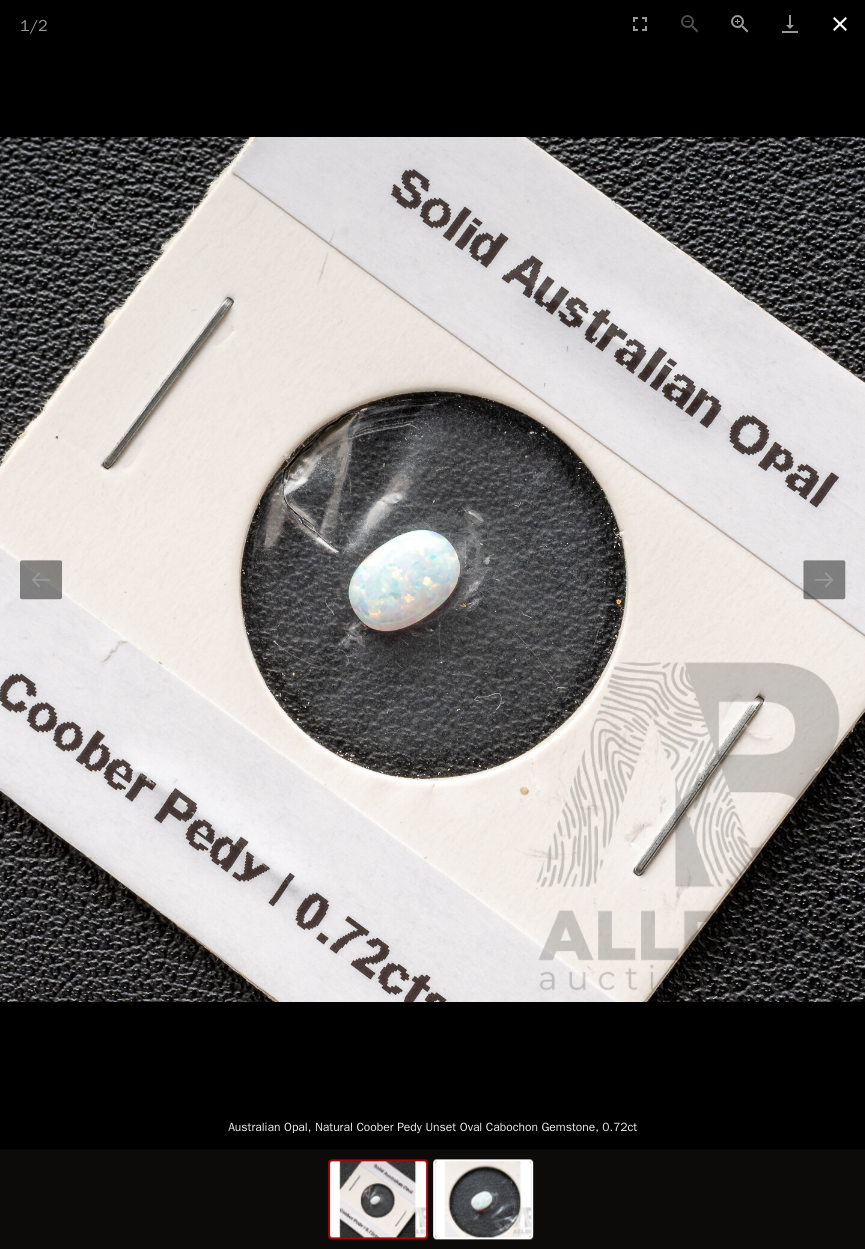 click at bounding box center (840, 23) 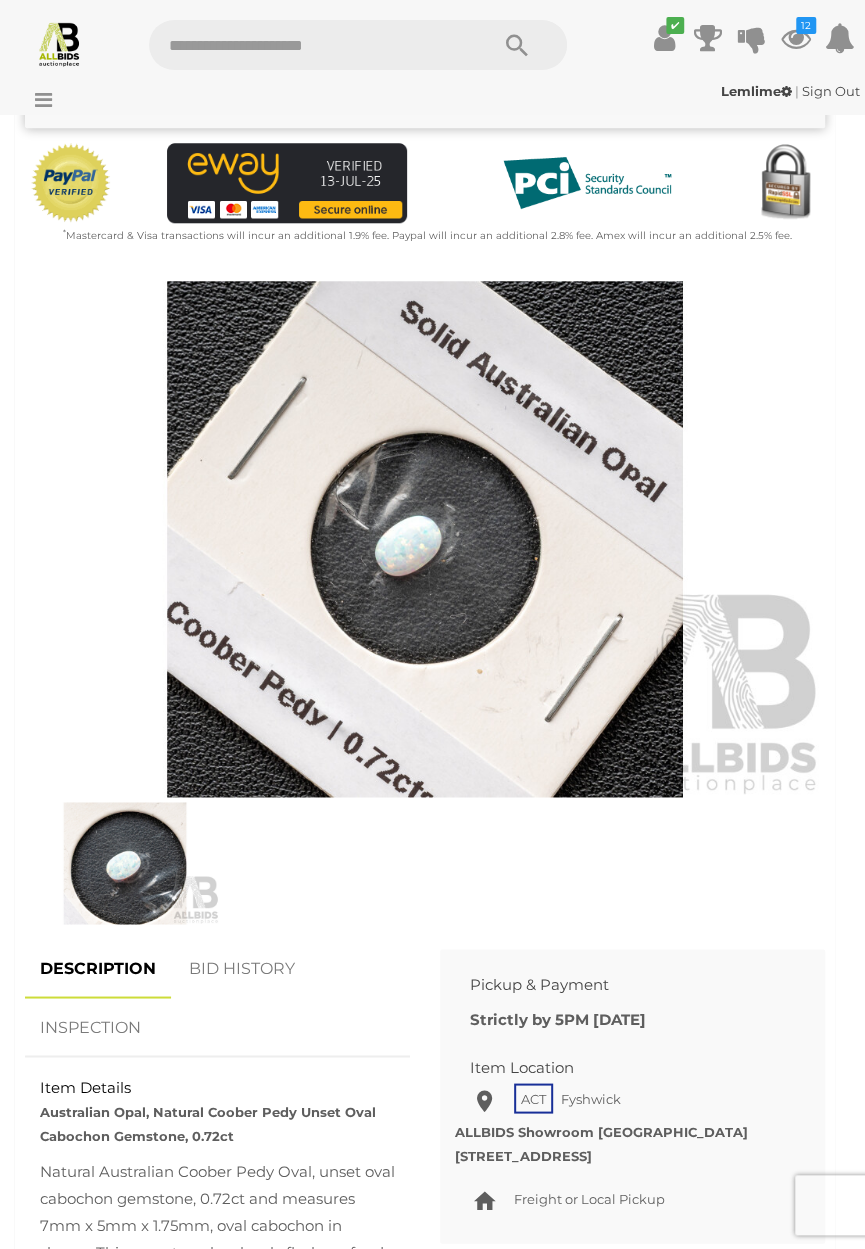 scroll, scrollTop: 592, scrollLeft: 0, axis: vertical 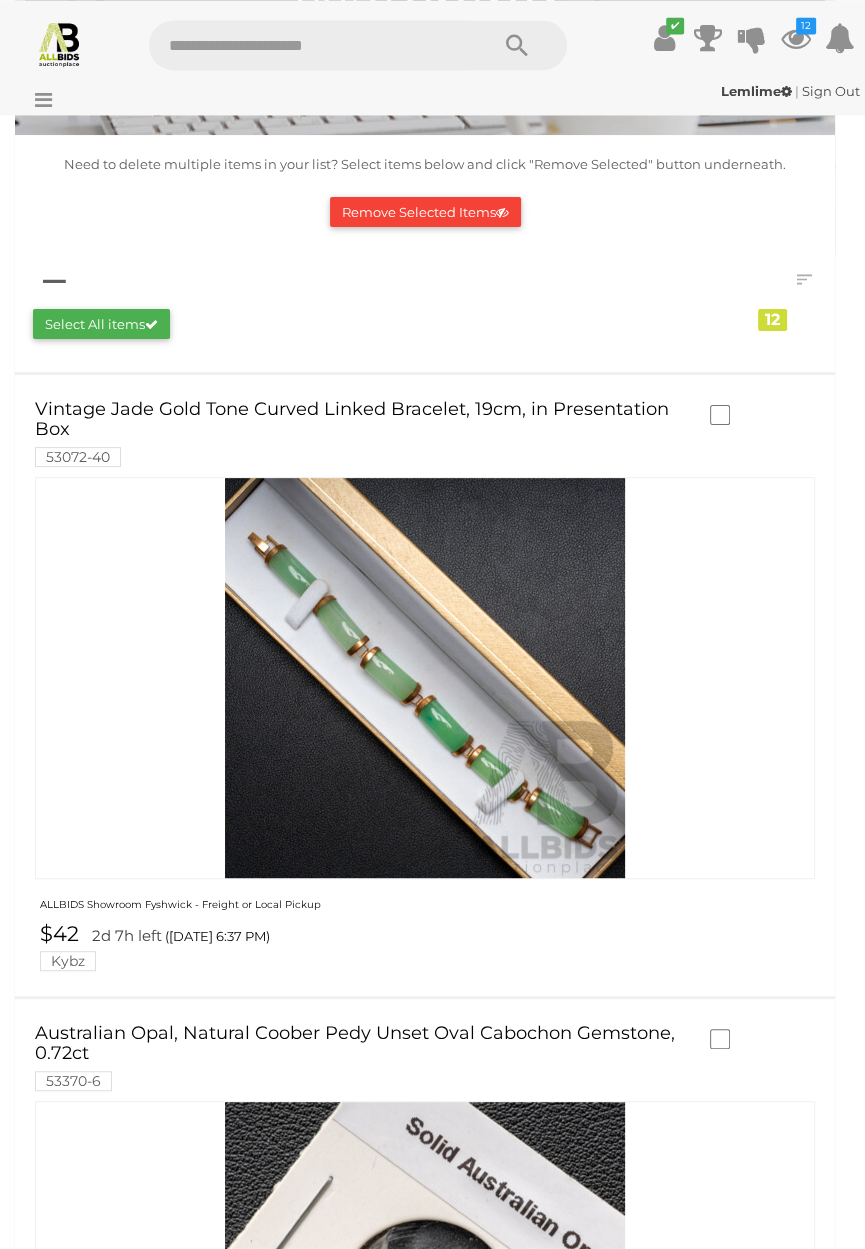 click on "Remove Selected Items" at bounding box center (425, 212) 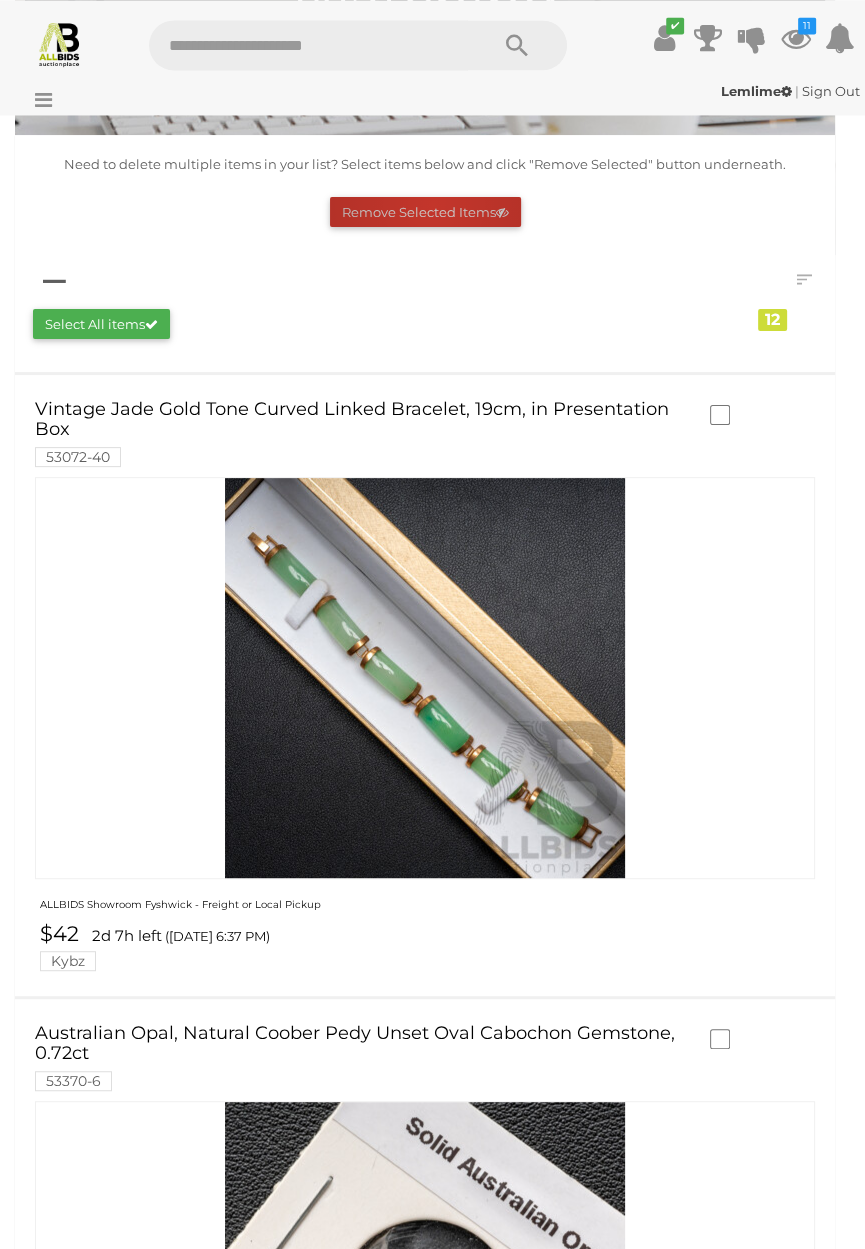 scroll, scrollTop: 0, scrollLeft: 0, axis: both 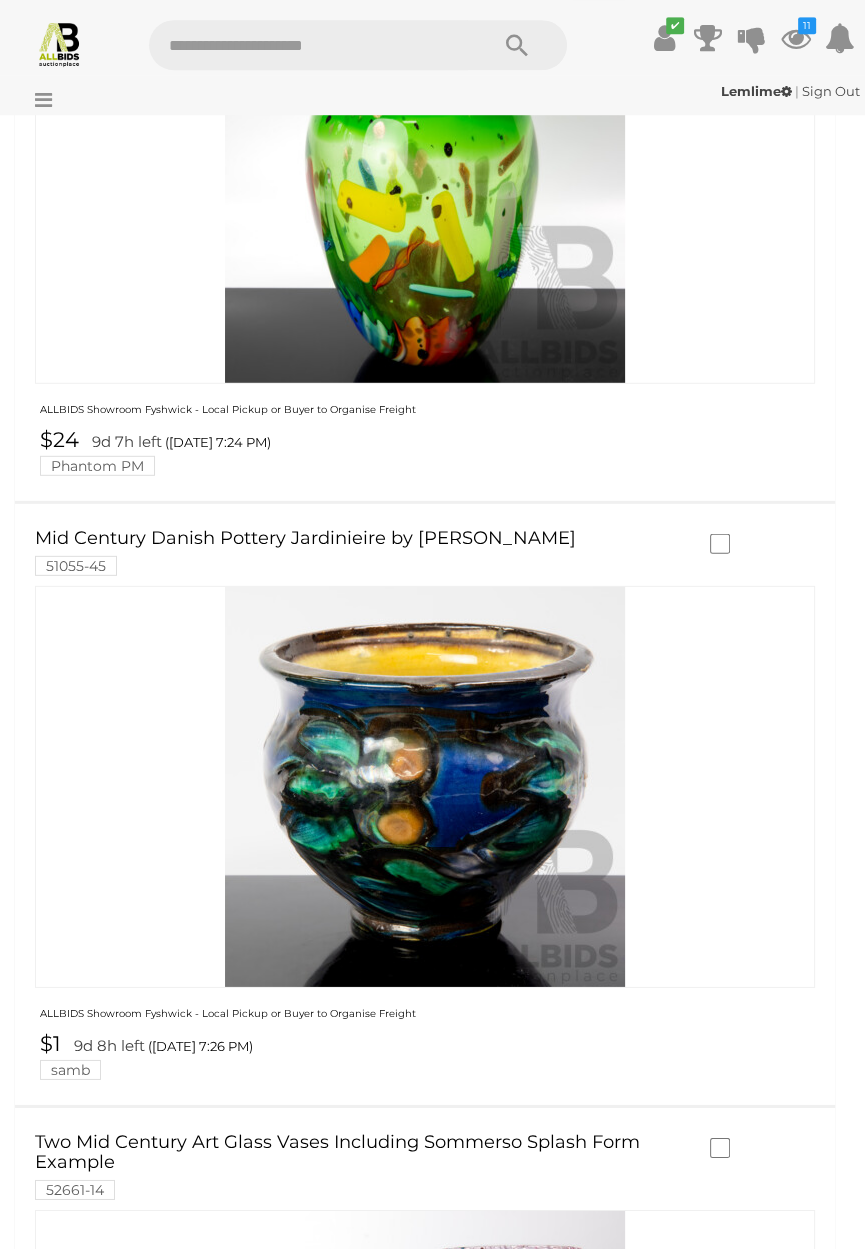 click at bounding box center (425, 787) 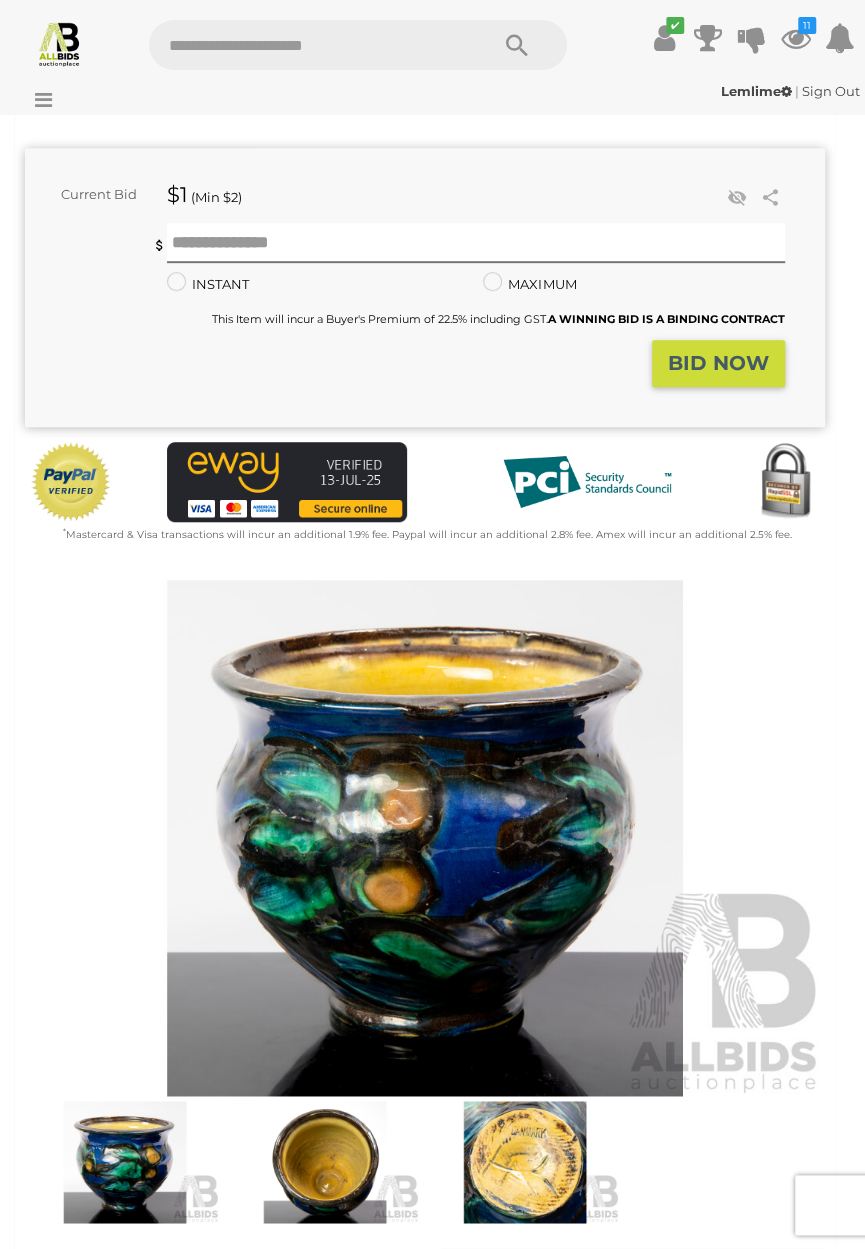 scroll, scrollTop: 281, scrollLeft: 0, axis: vertical 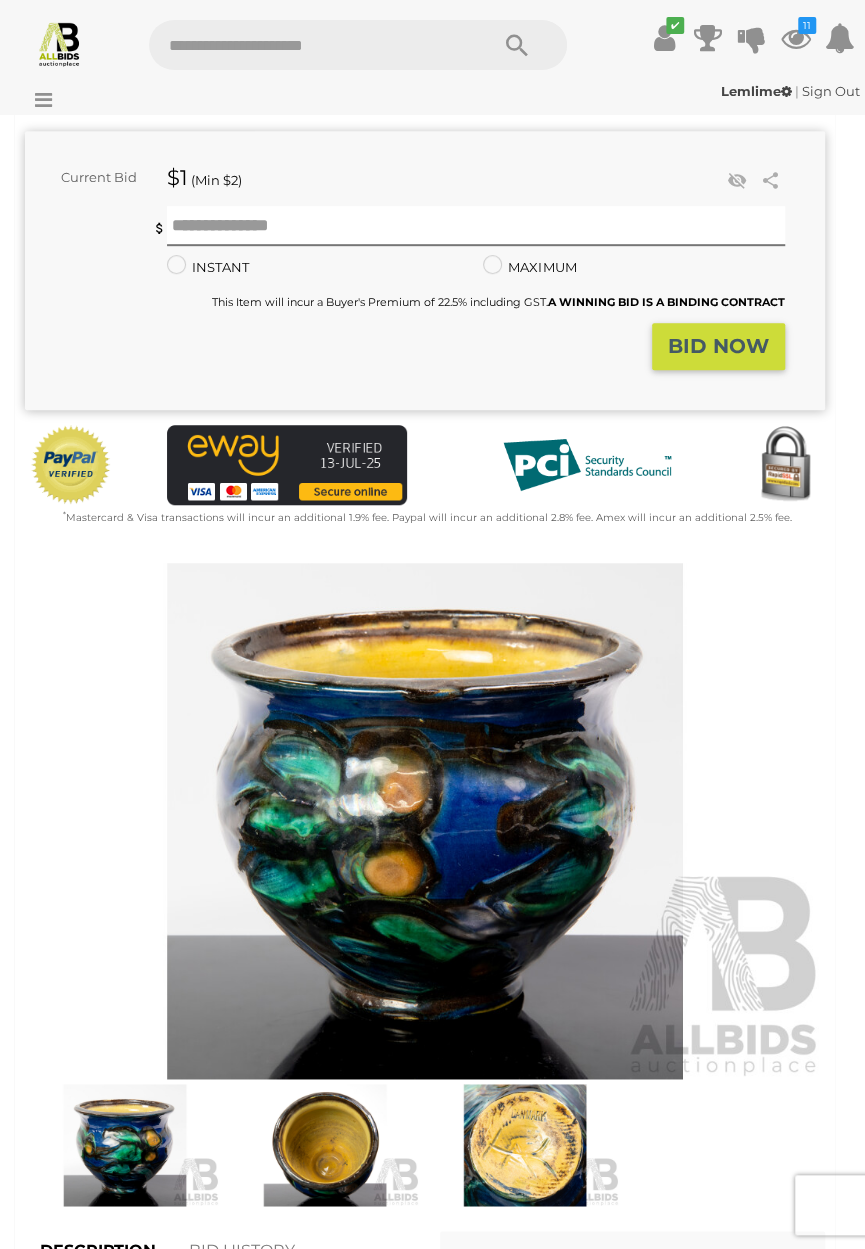 click at bounding box center (425, 821) 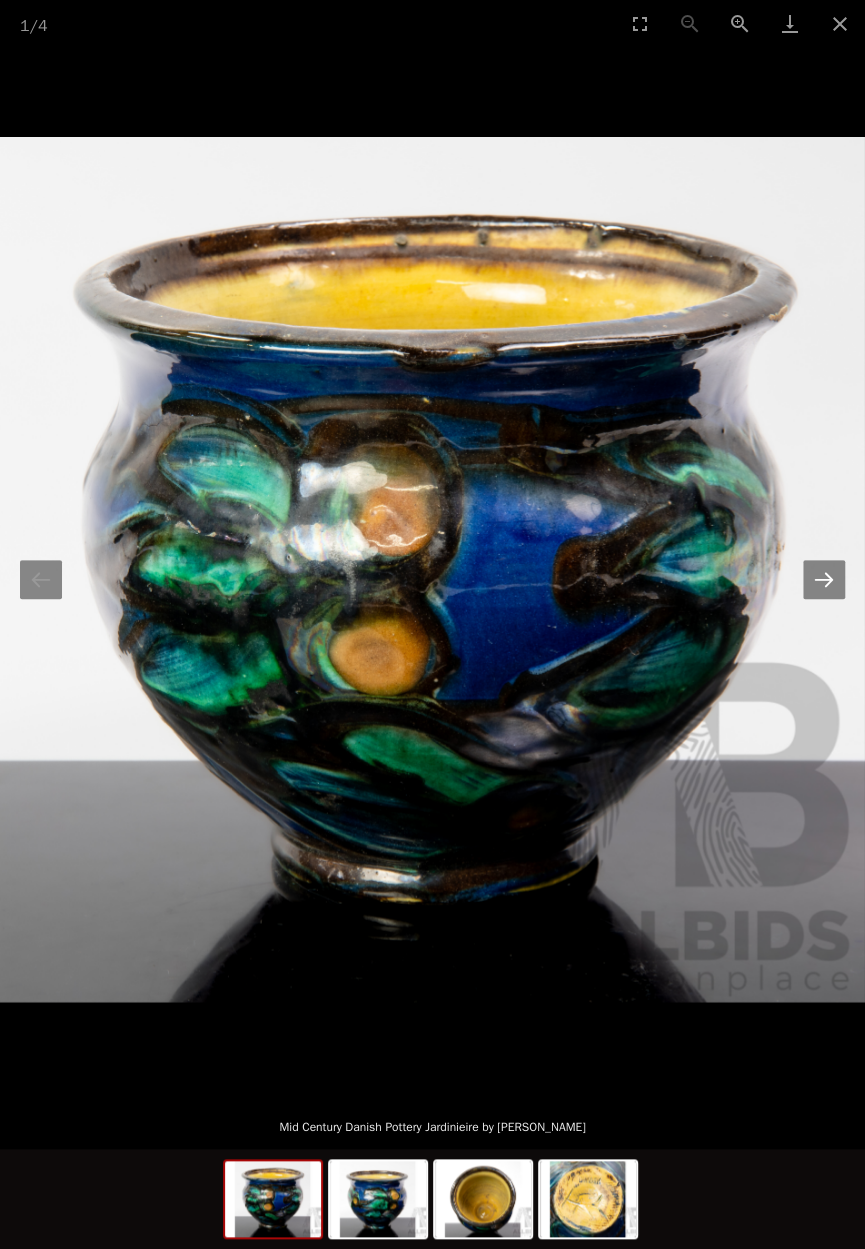 click at bounding box center (824, 579) 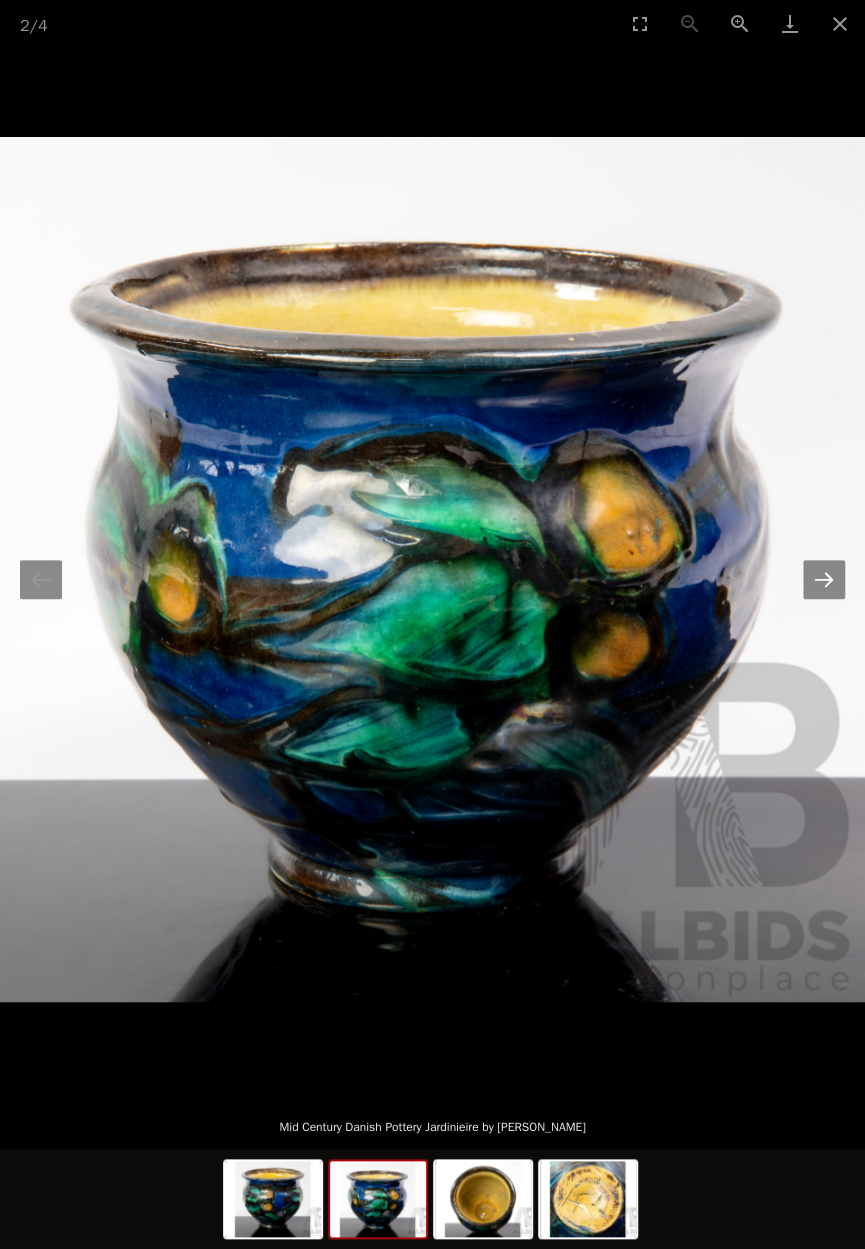 click at bounding box center (824, 579) 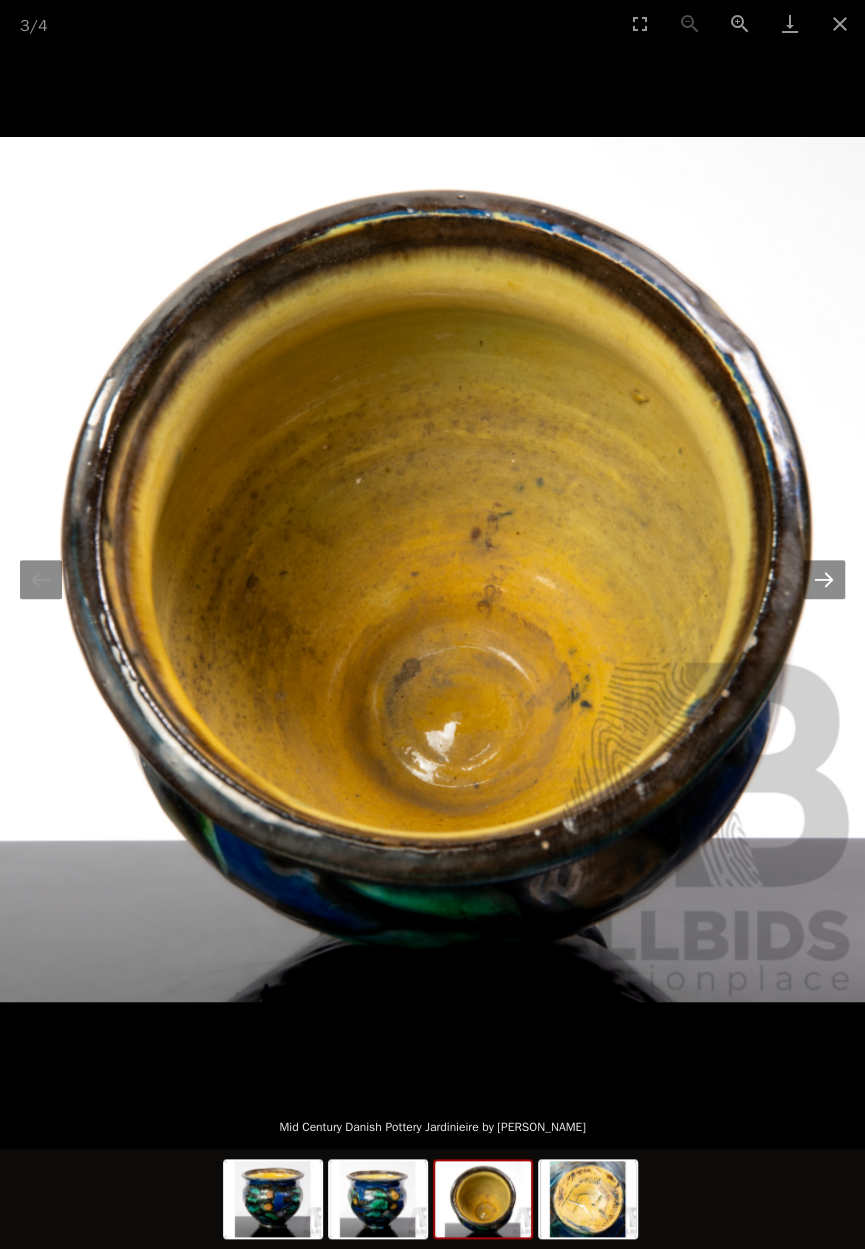 click at bounding box center [824, 579] 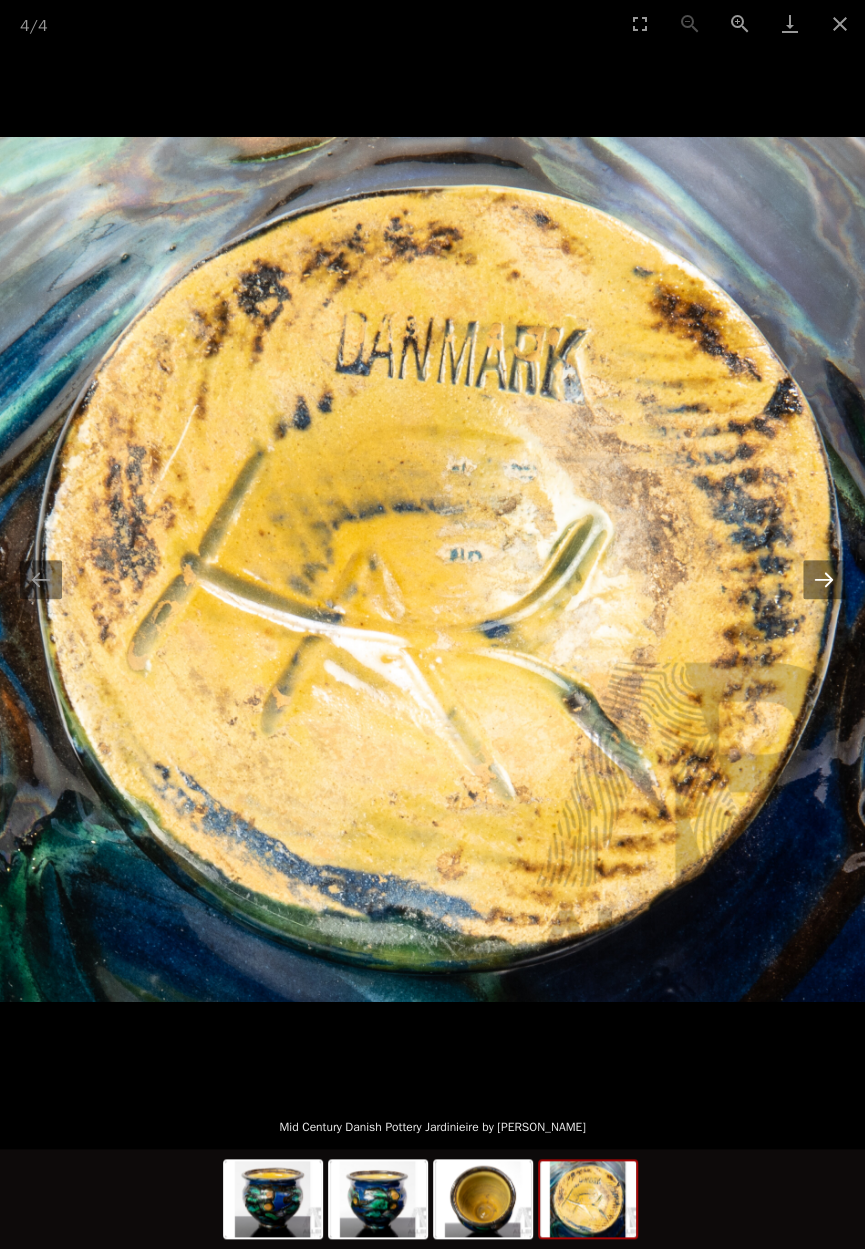 click at bounding box center [824, 579] 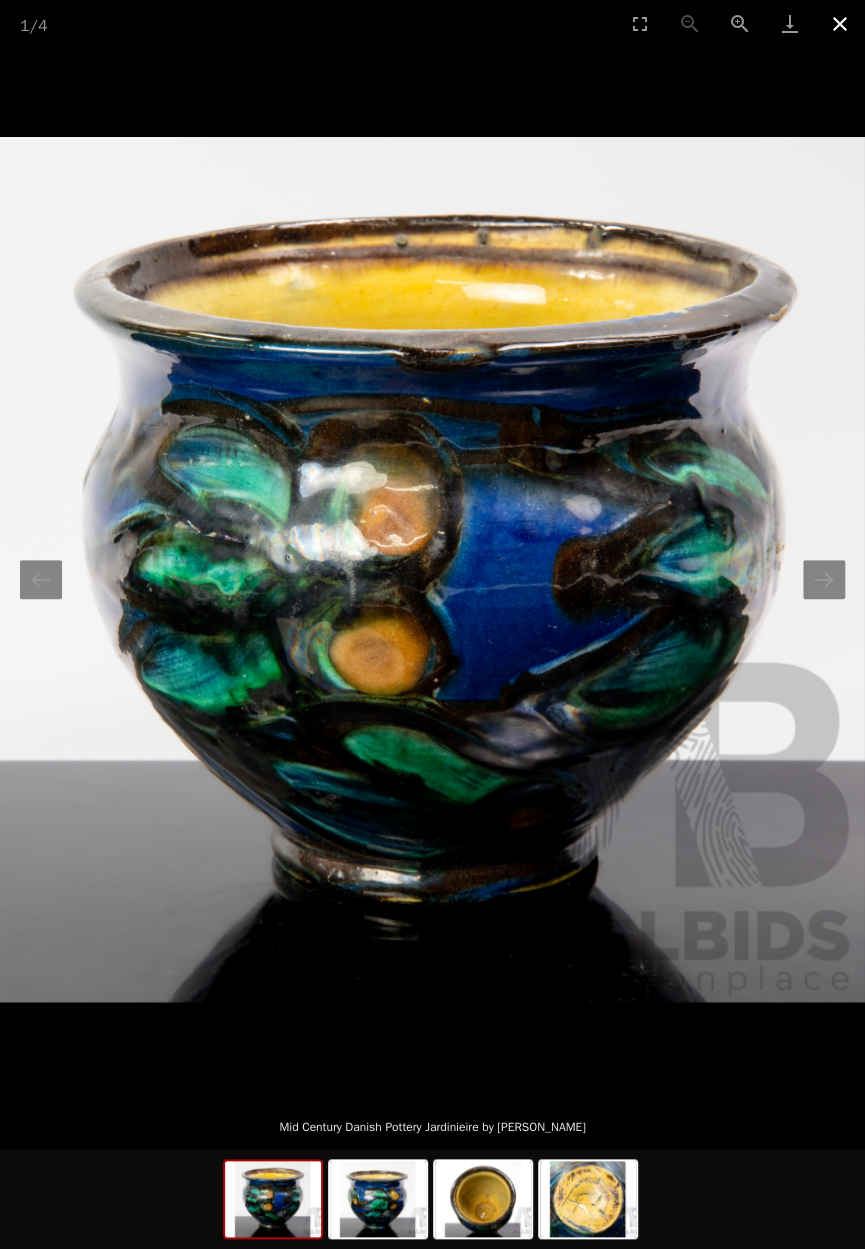 click at bounding box center (840, 23) 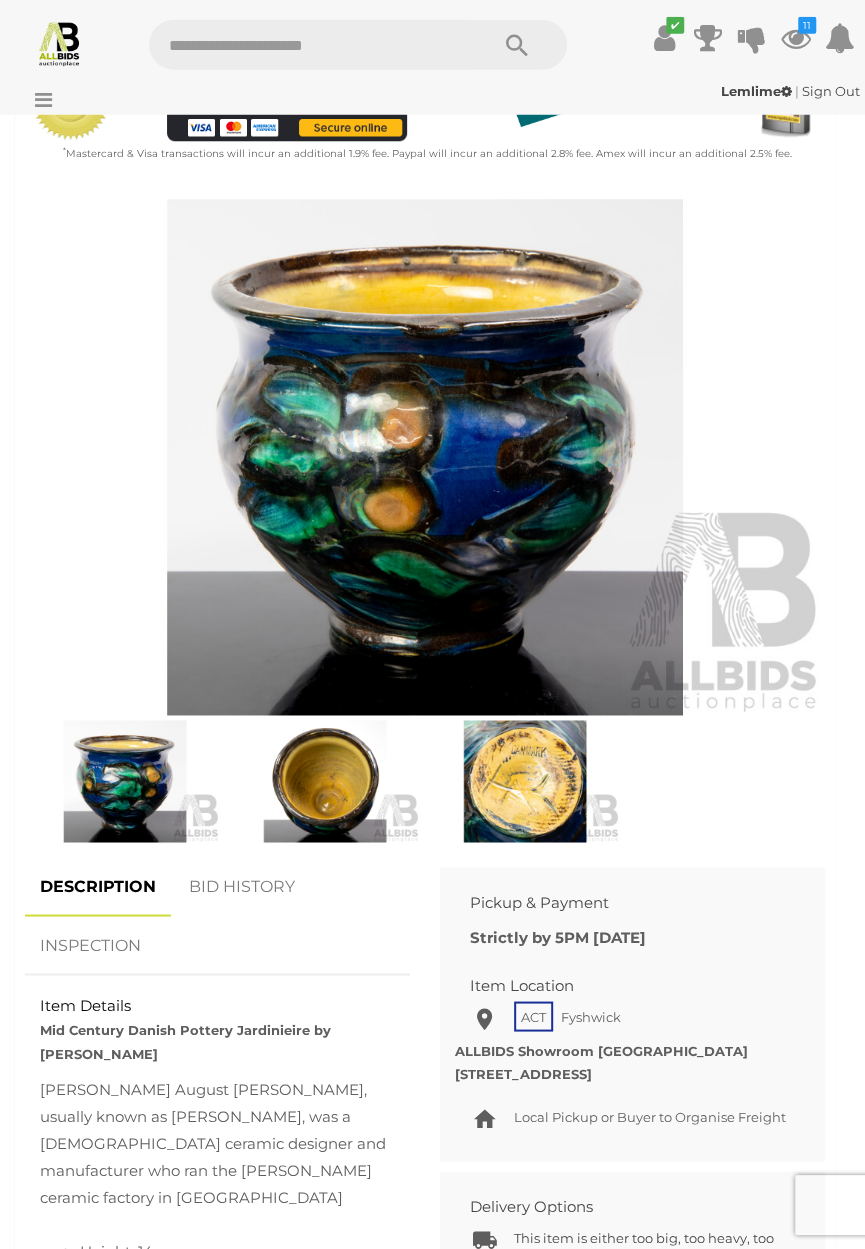 scroll, scrollTop: 665, scrollLeft: 0, axis: vertical 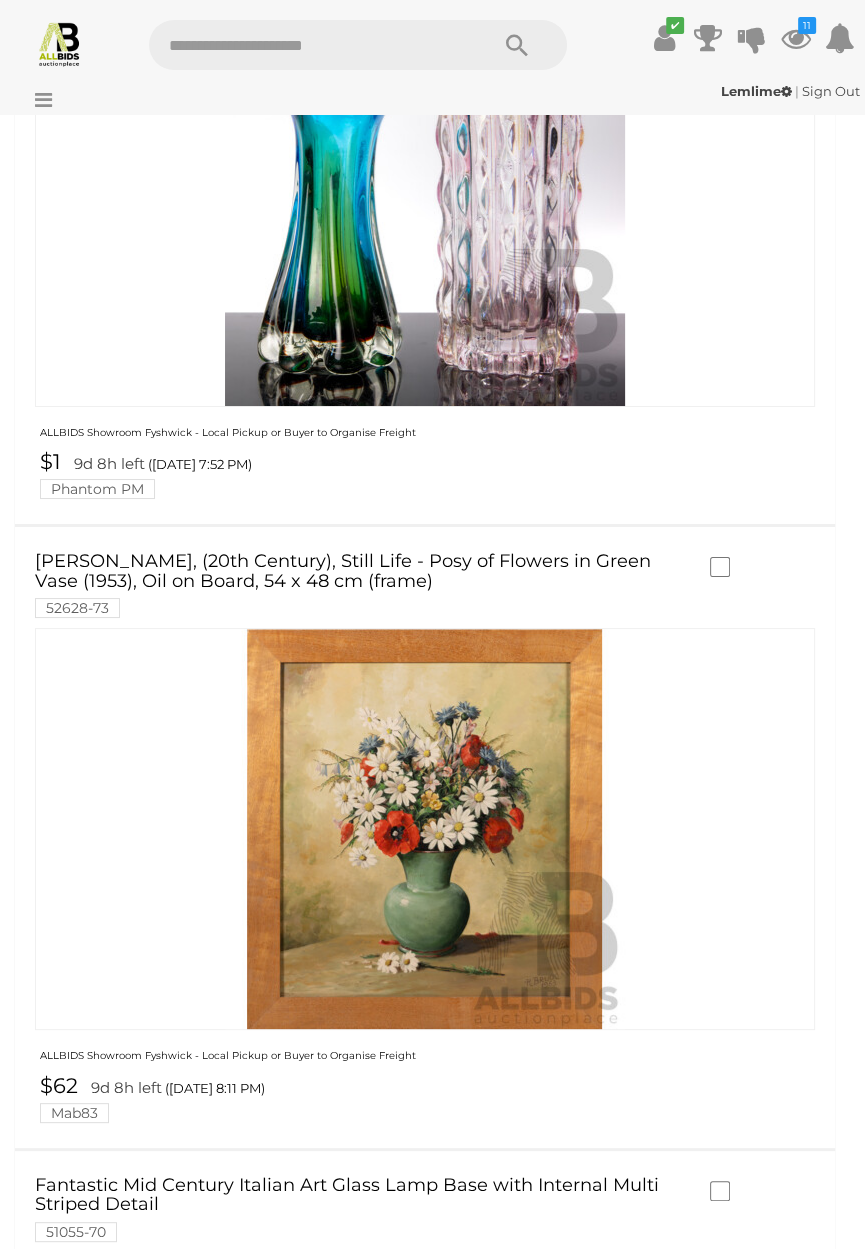 click at bounding box center [425, 829] 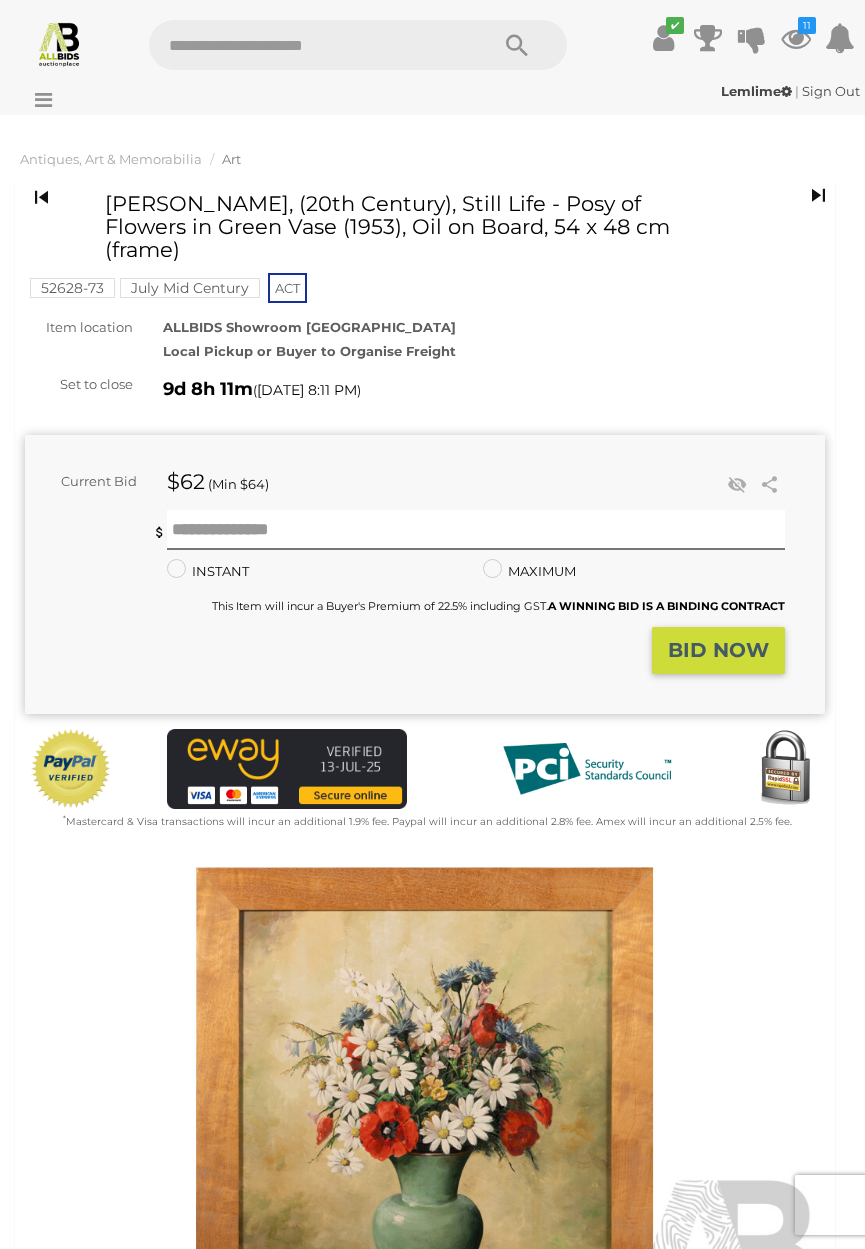 scroll, scrollTop: 0, scrollLeft: 0, axis: both 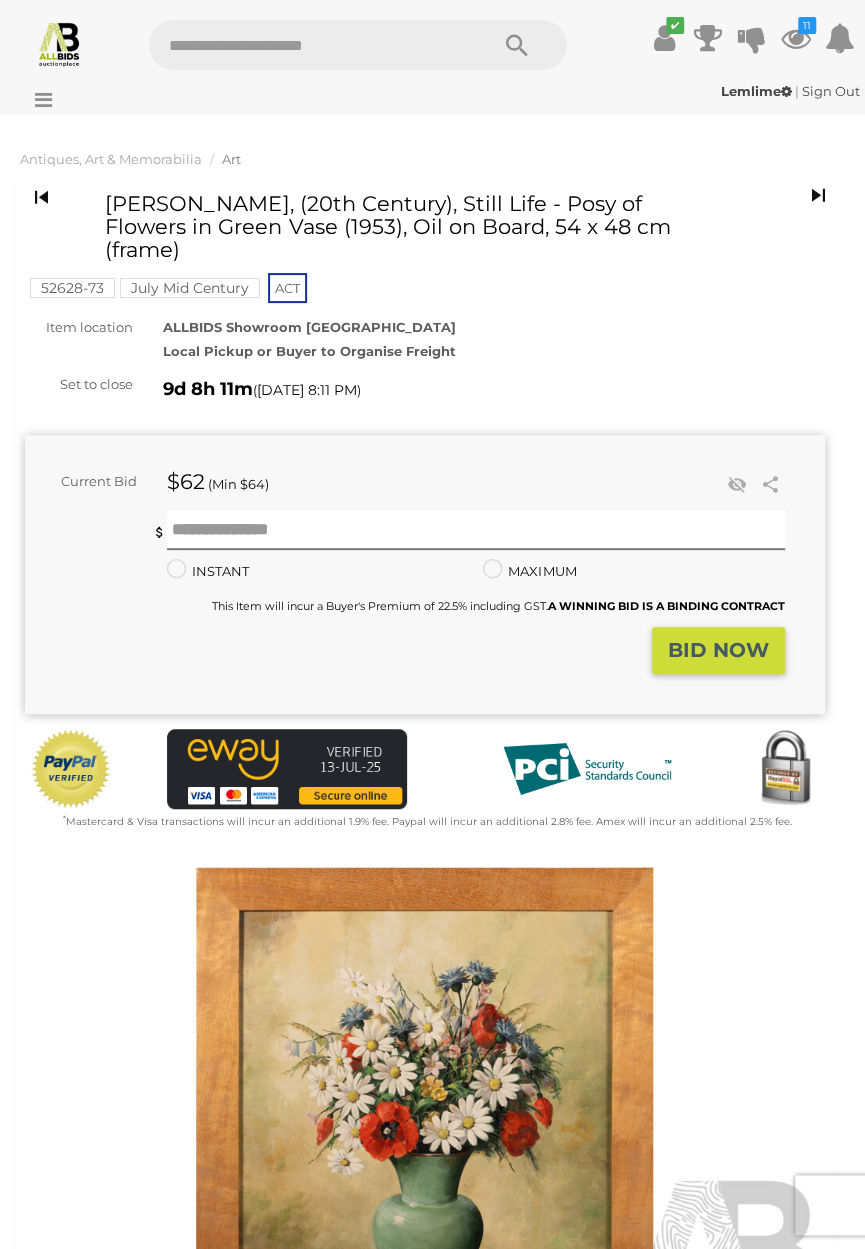 click at bounding box center (425, 1125) 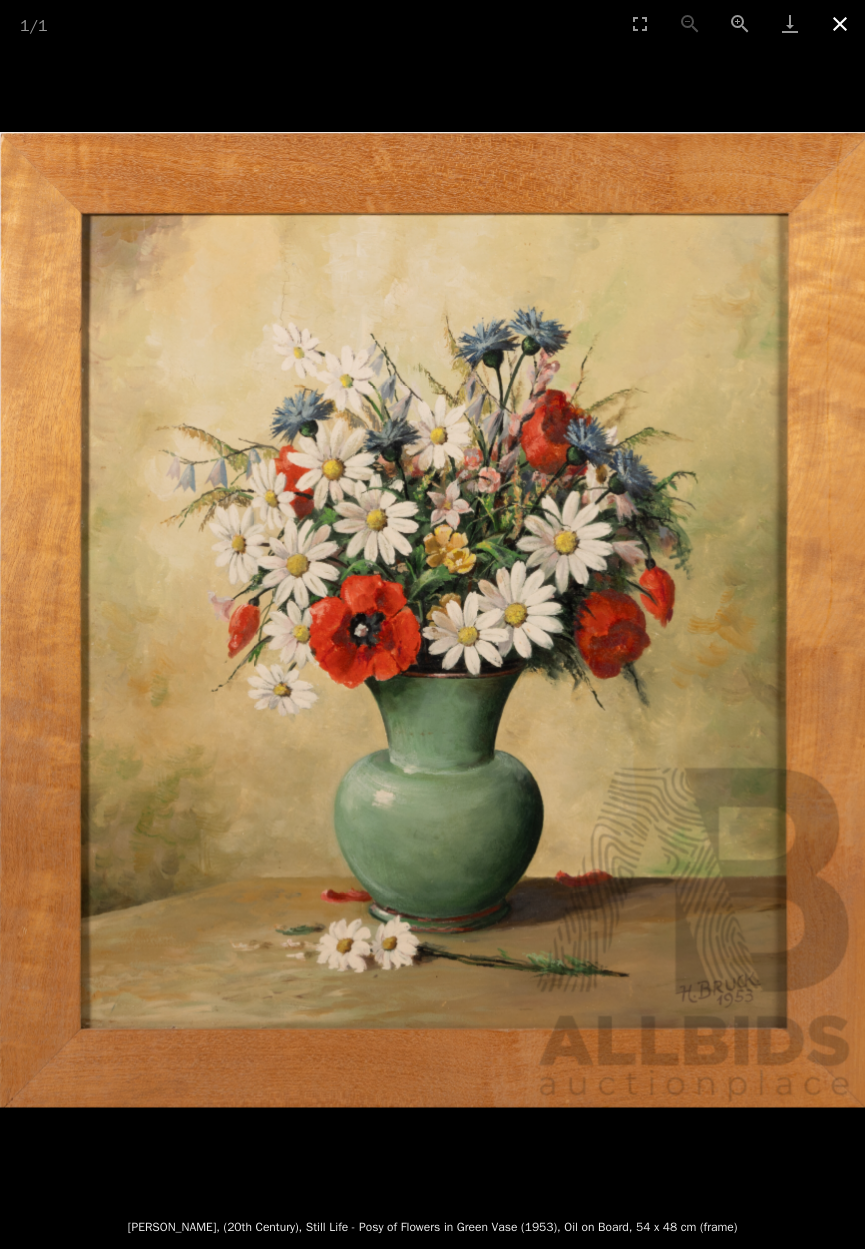 click at bounding box center [840, 23] 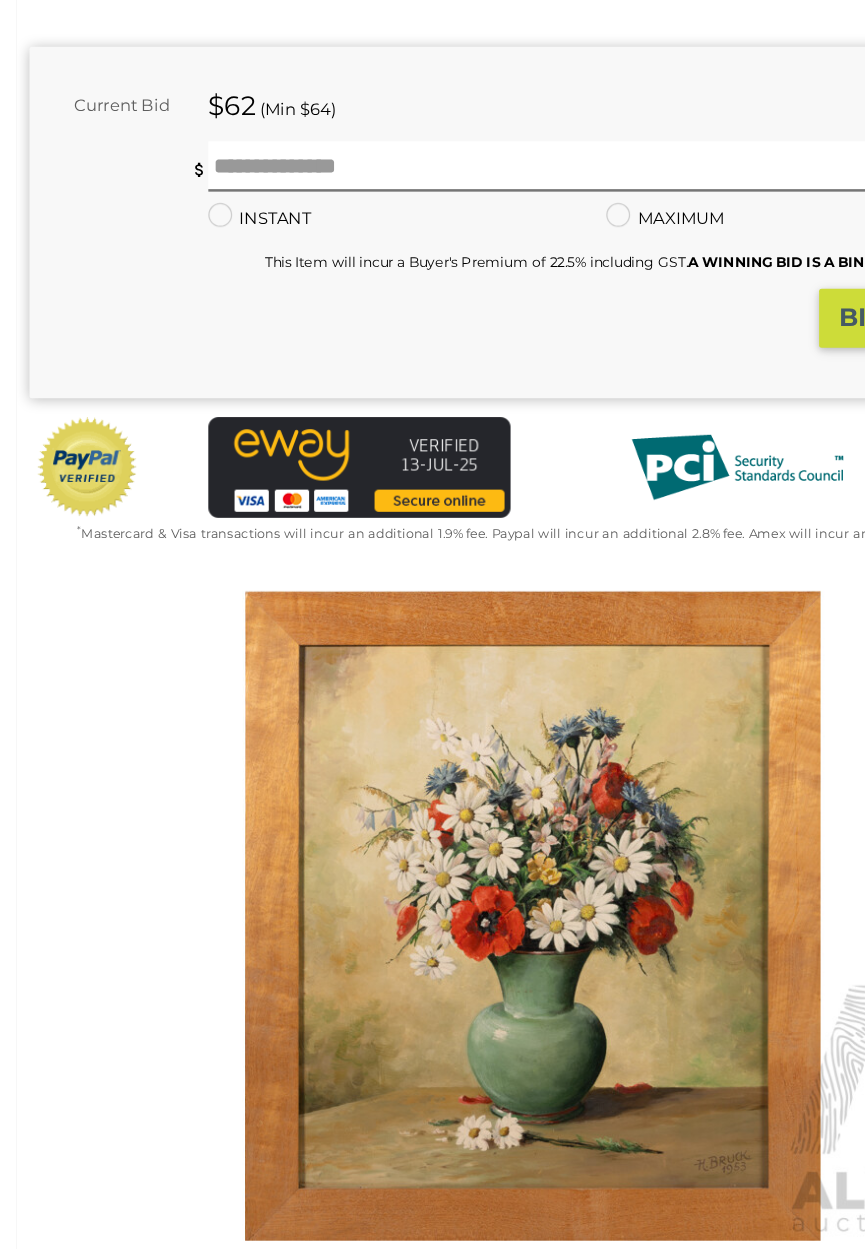scroll, scrollTop: 231, scrollLeft: 0, axis: vertical 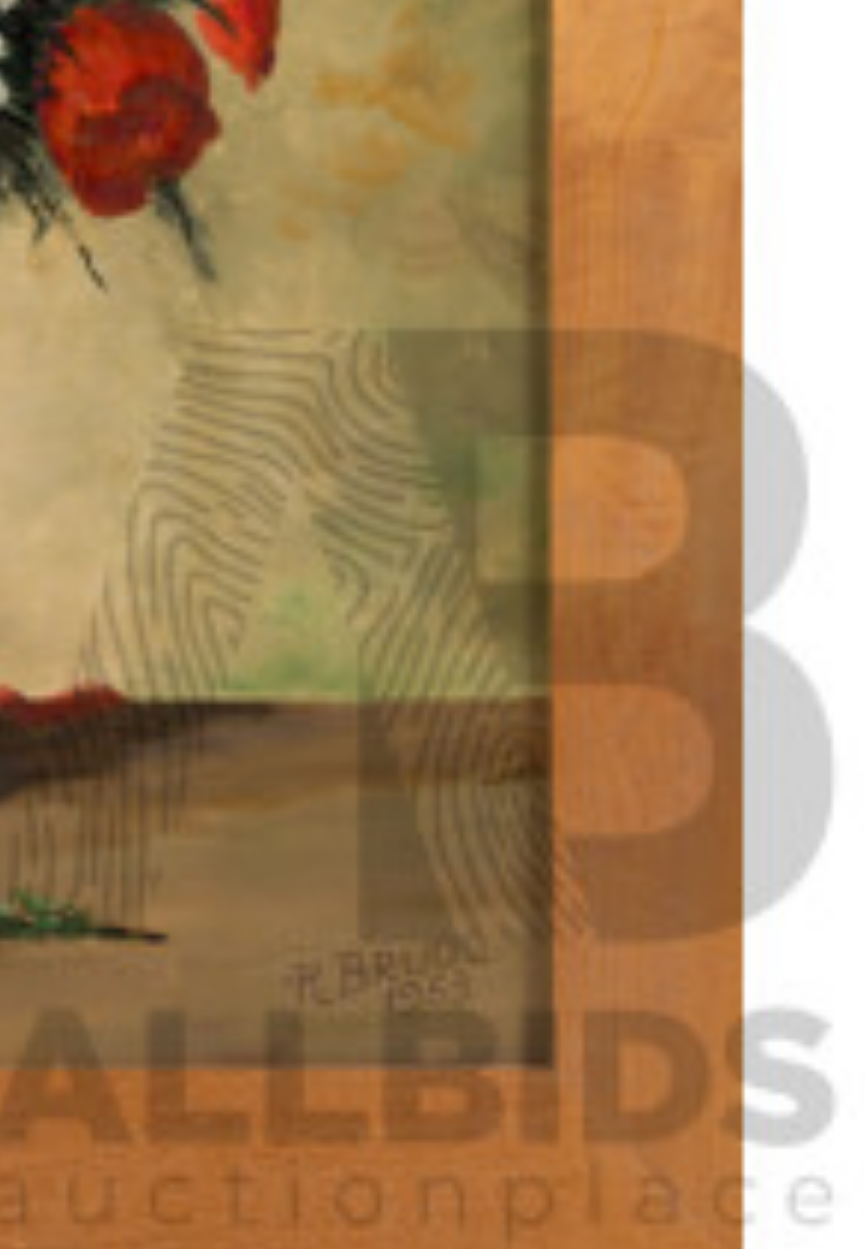 click at bounding box center [425, 844] 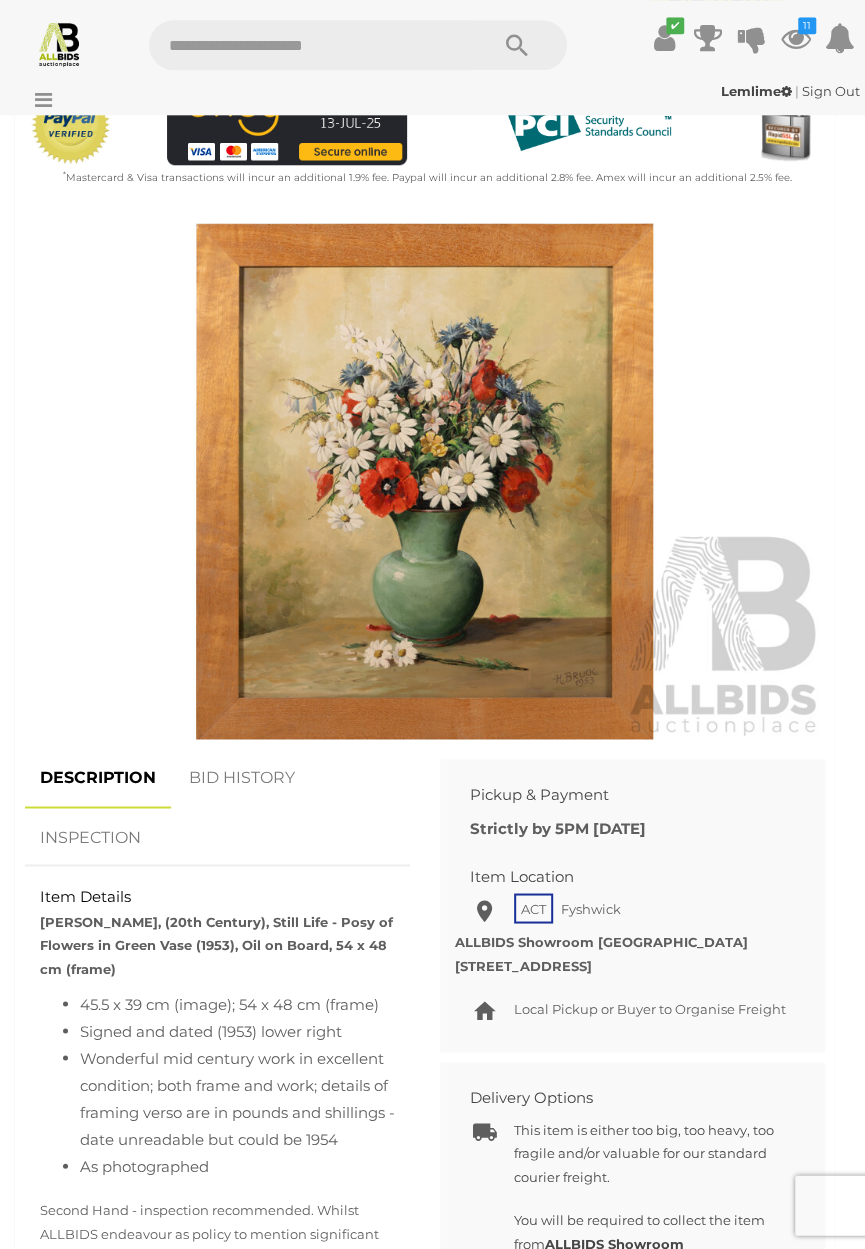 scroll, scrollTop: 681, scrollLeft: 0, axis: vertical 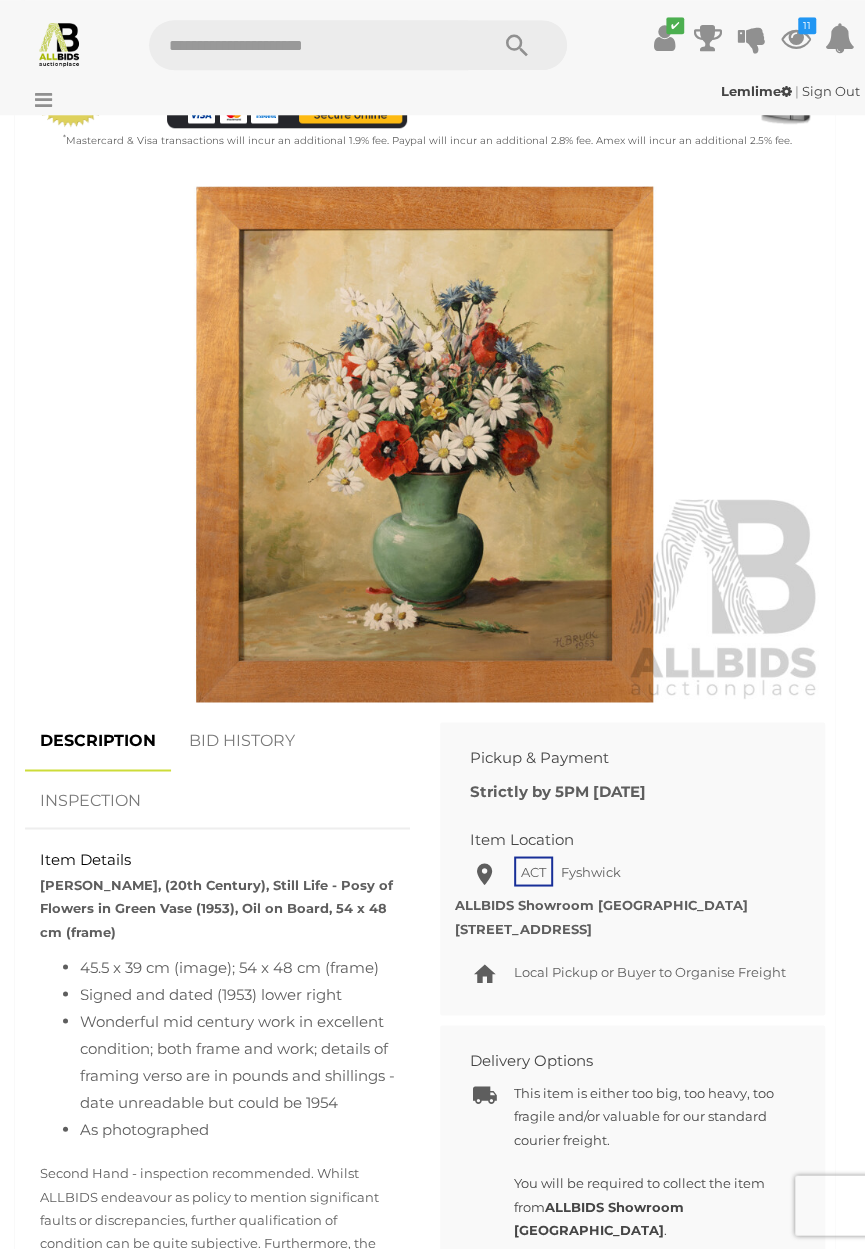 click on "BID HISTORY" at bounding box center (242, 741) 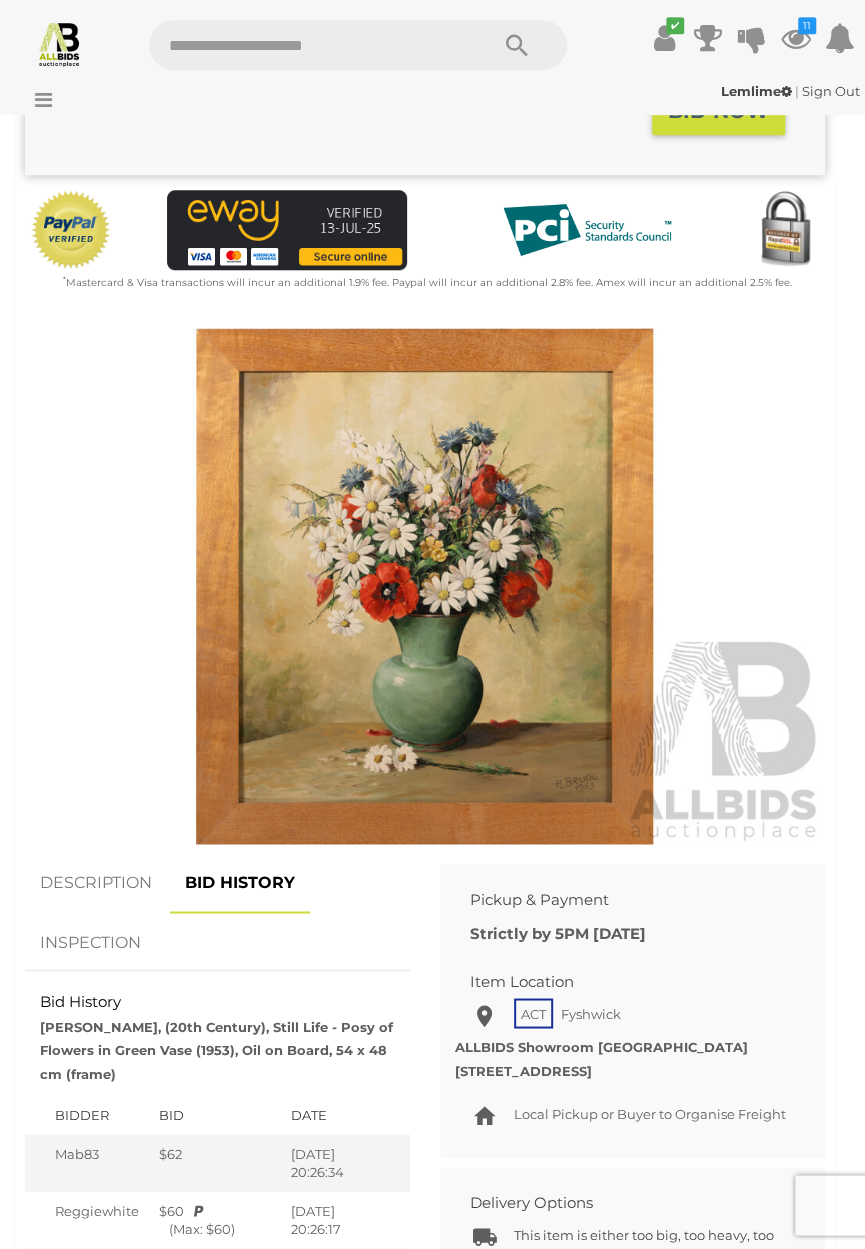 scroll, scrollTop: 536, scrollLeft: 0, axis: vertical 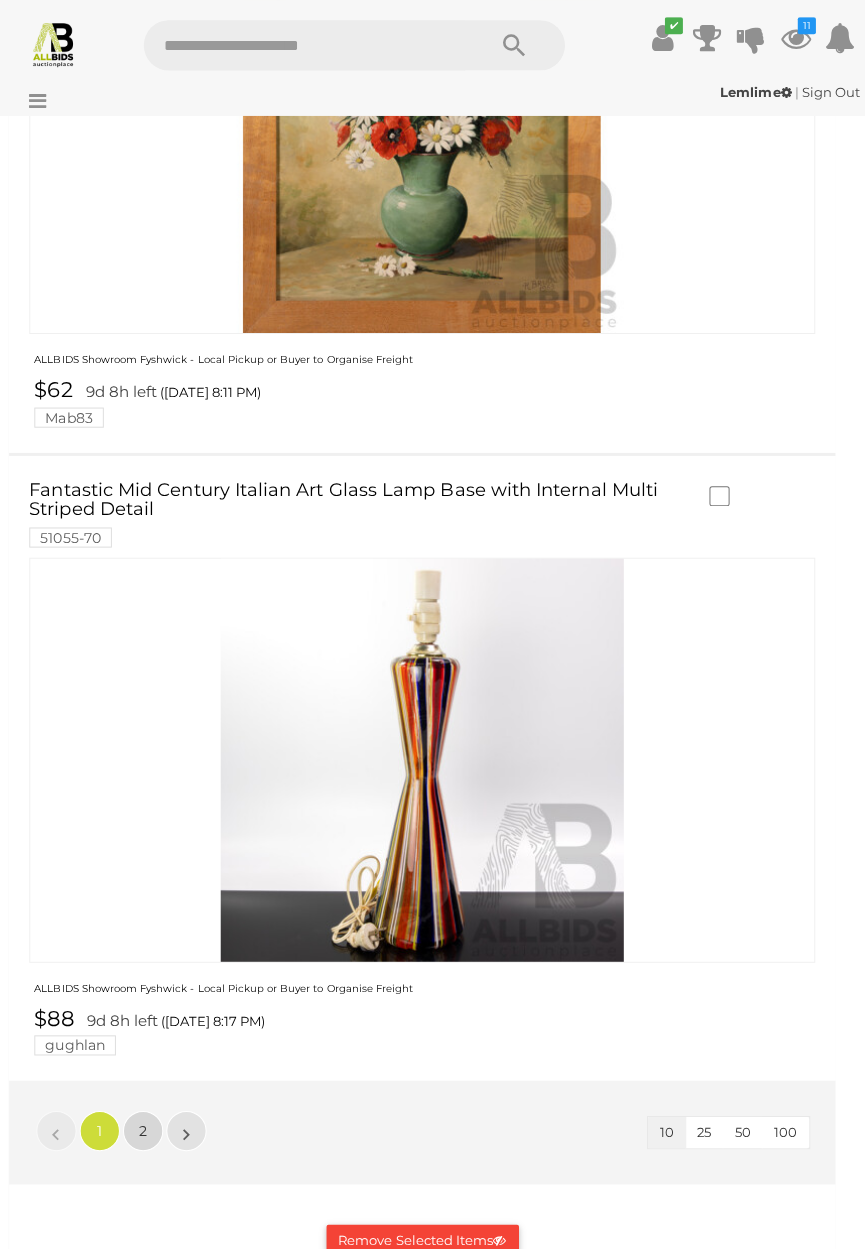 click on "2" at bounding box center [148, 1122] 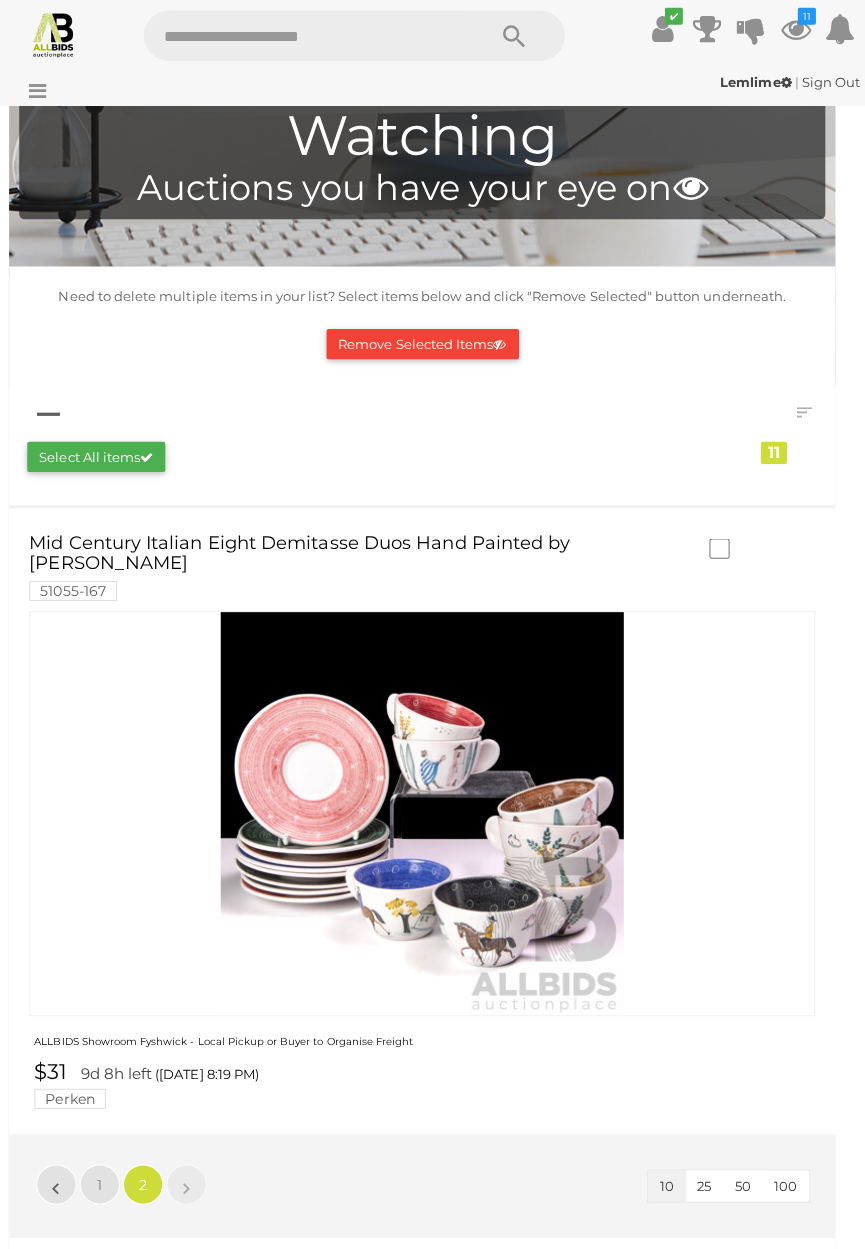 scroll, scrollTop: 57, scrollLeft: 0, axis: vertical 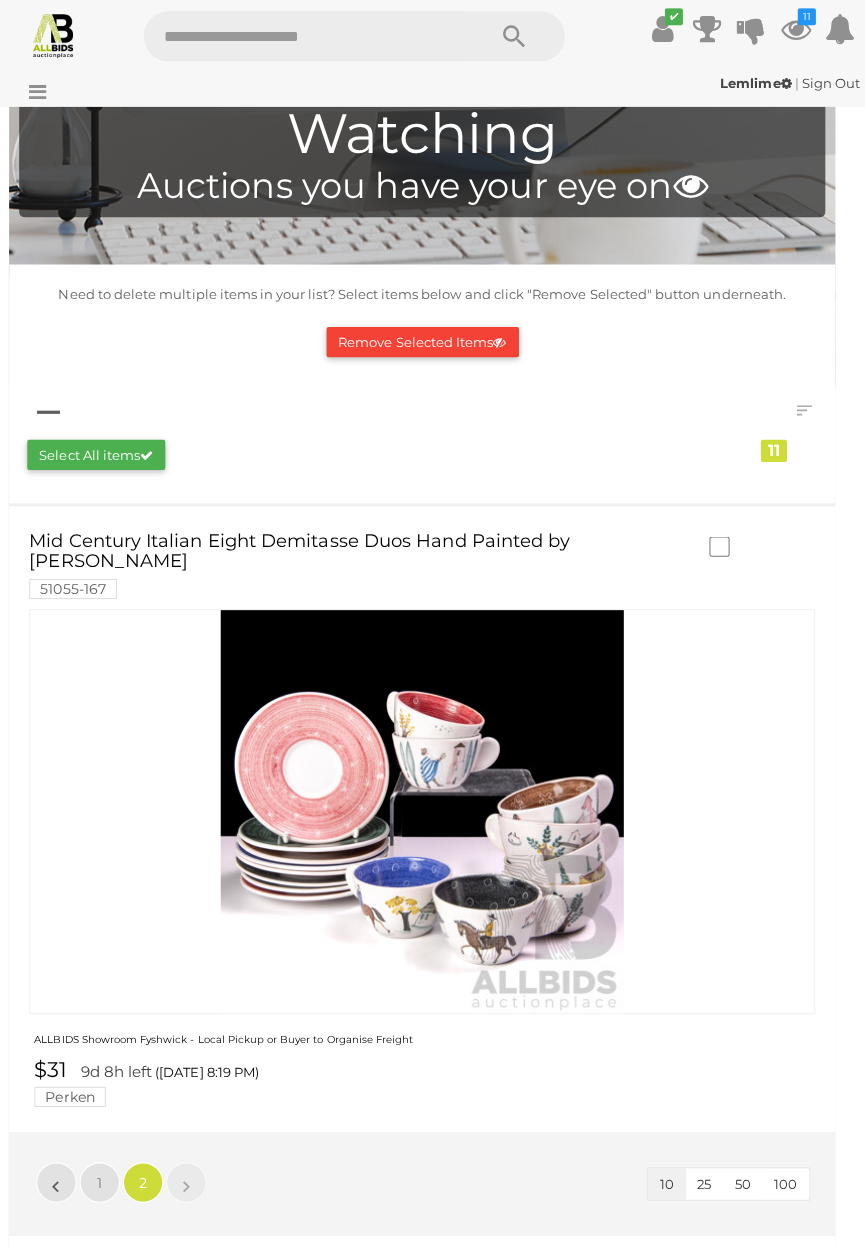 click at bounding box center [425, 814] 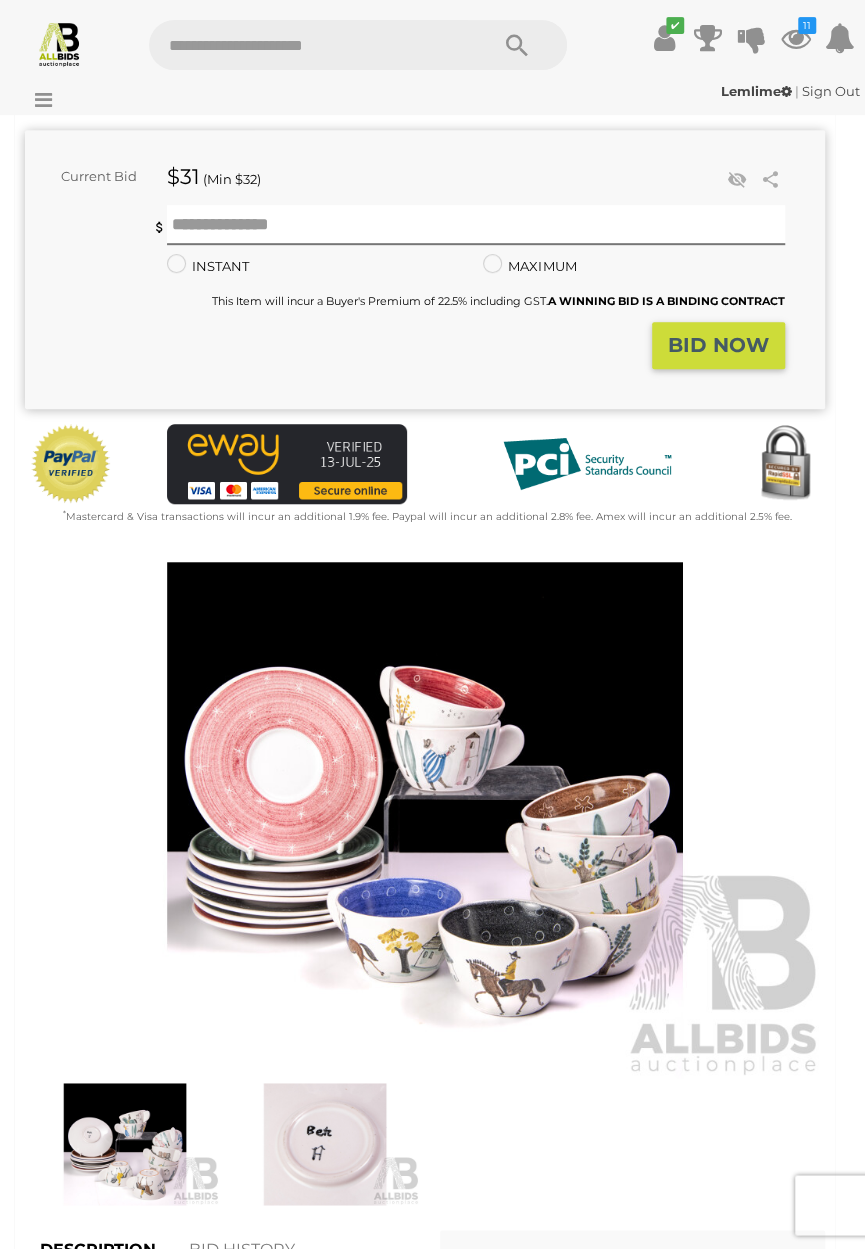 scroll, scrollTop: 316, scrollLeft: 0, axis: vertical 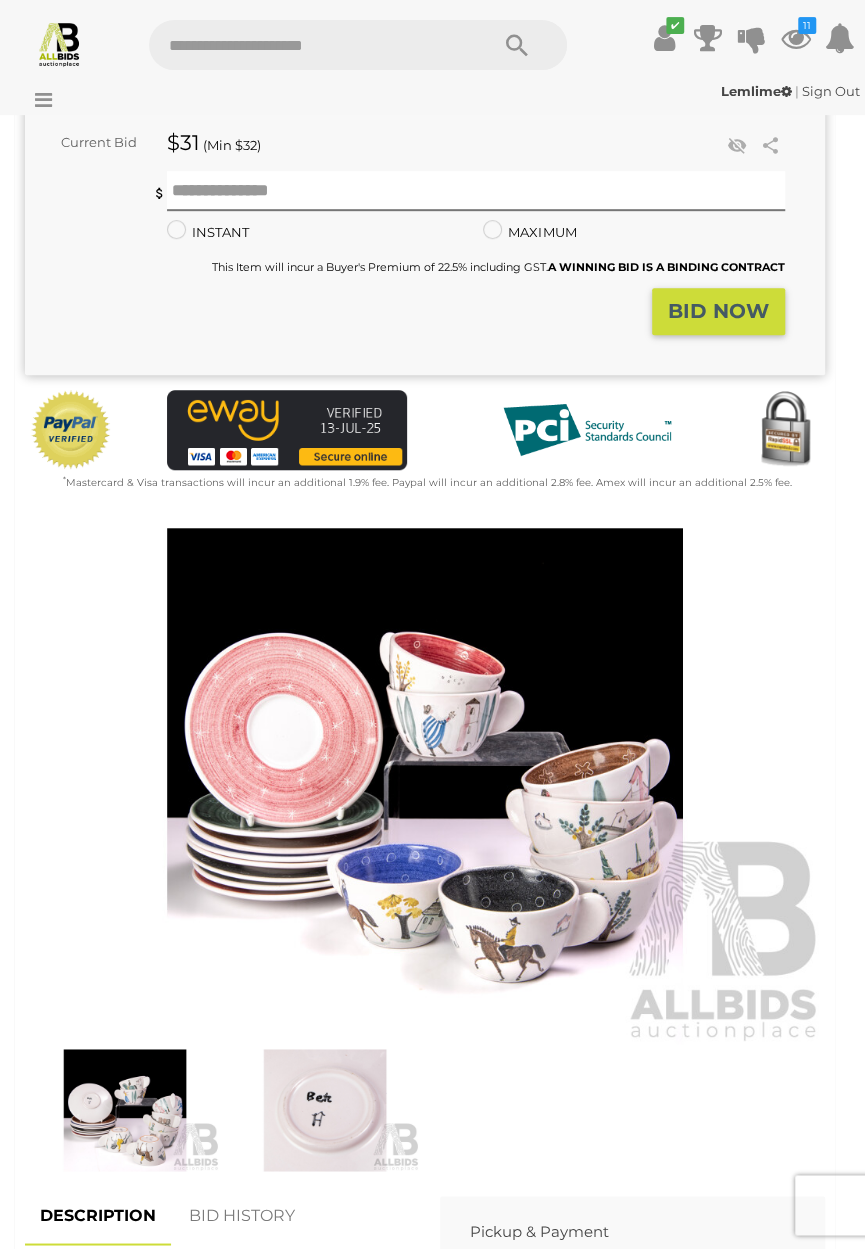 click at bounding box center [425, 786] 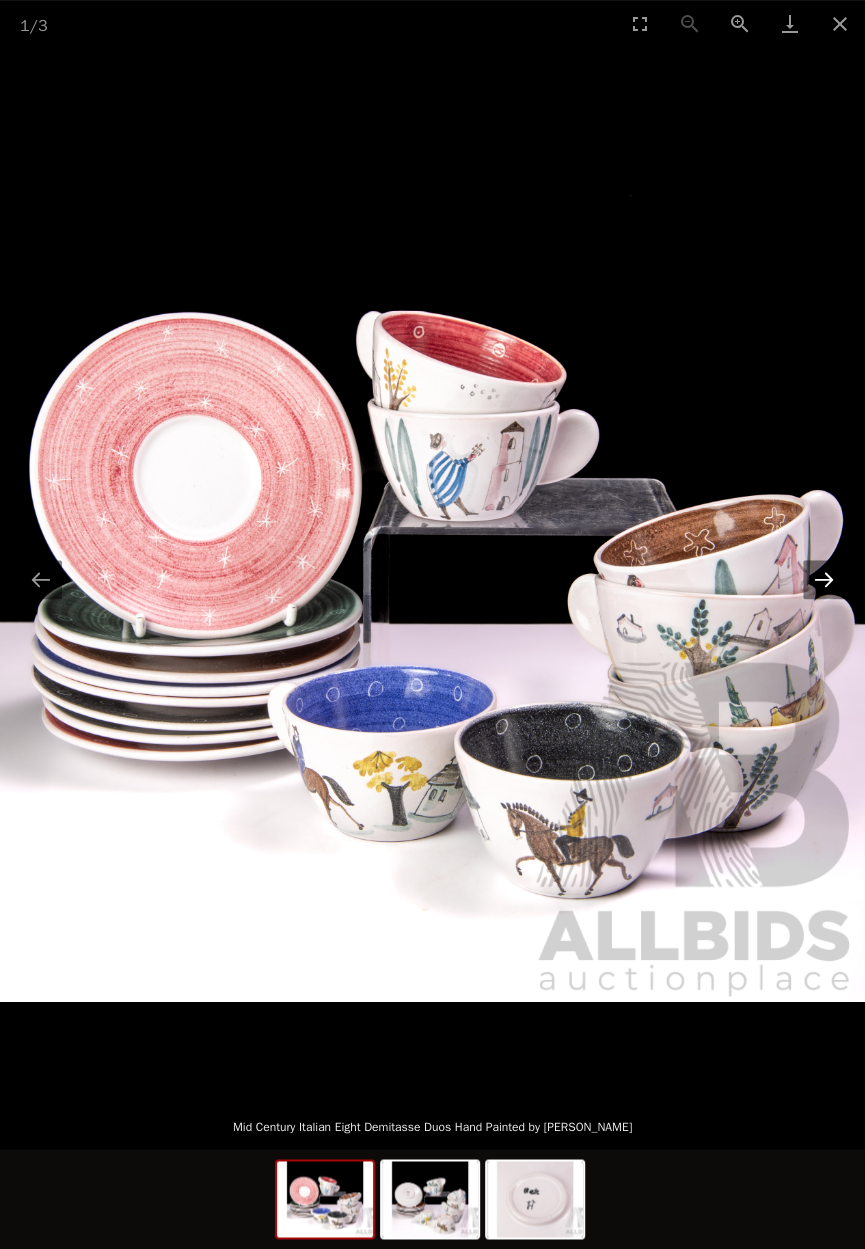 click at bounding box center (824, 579) 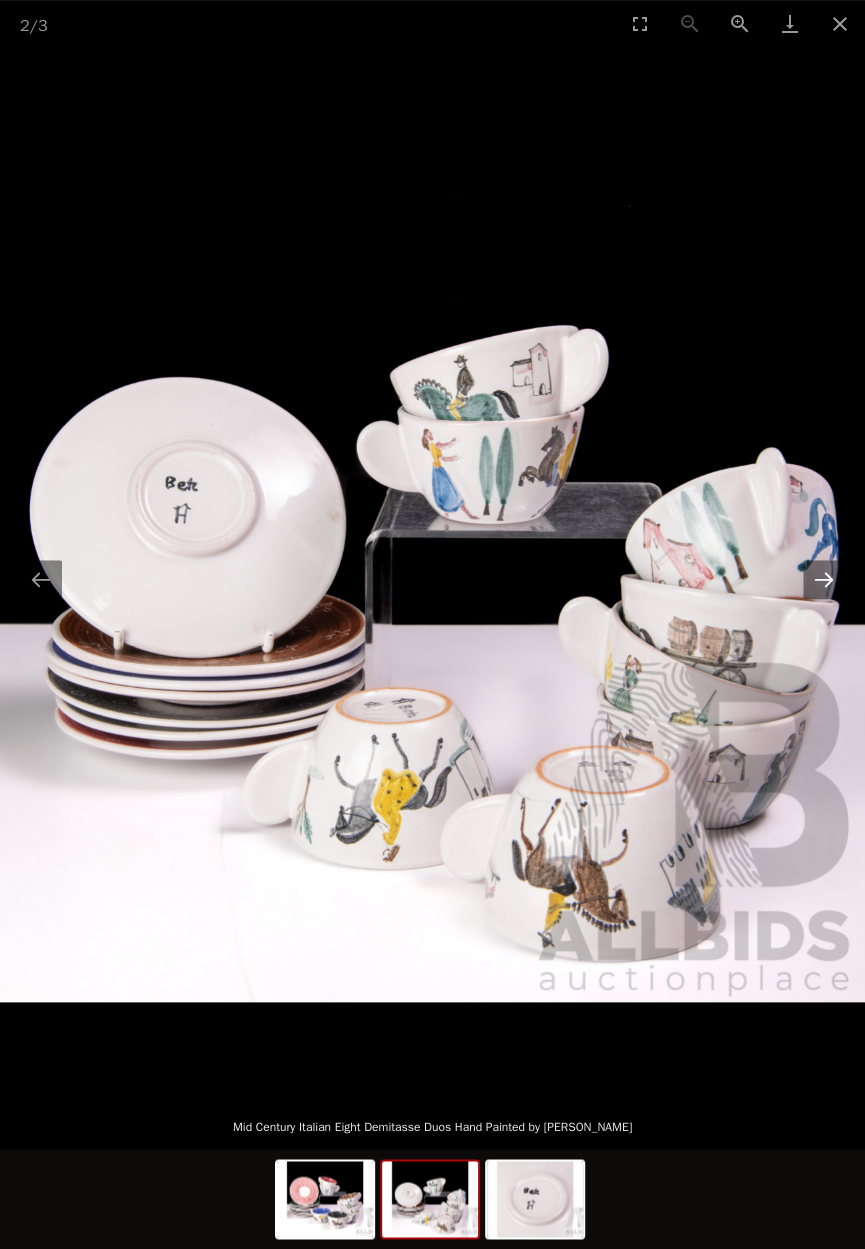 click at bounding box center [824, 579] 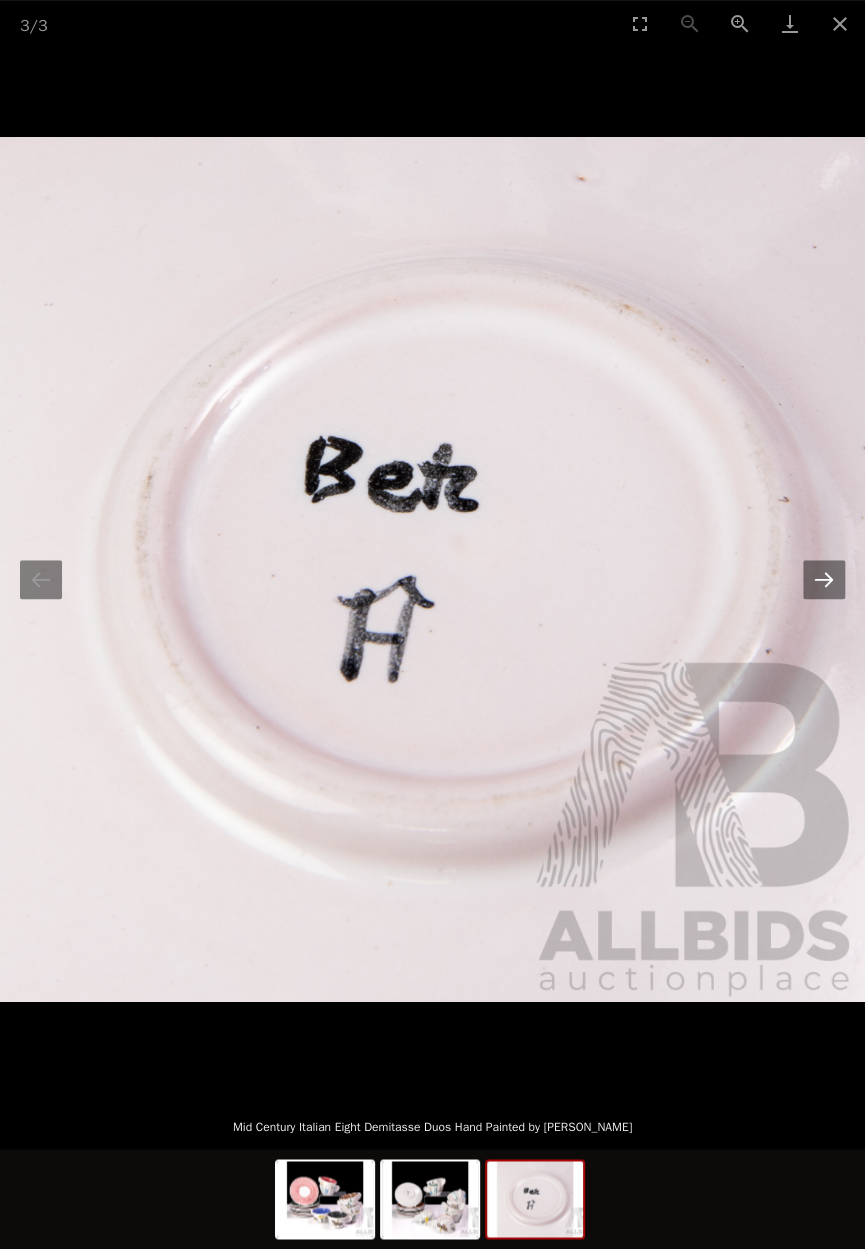 click at bounding box center (824, 579) 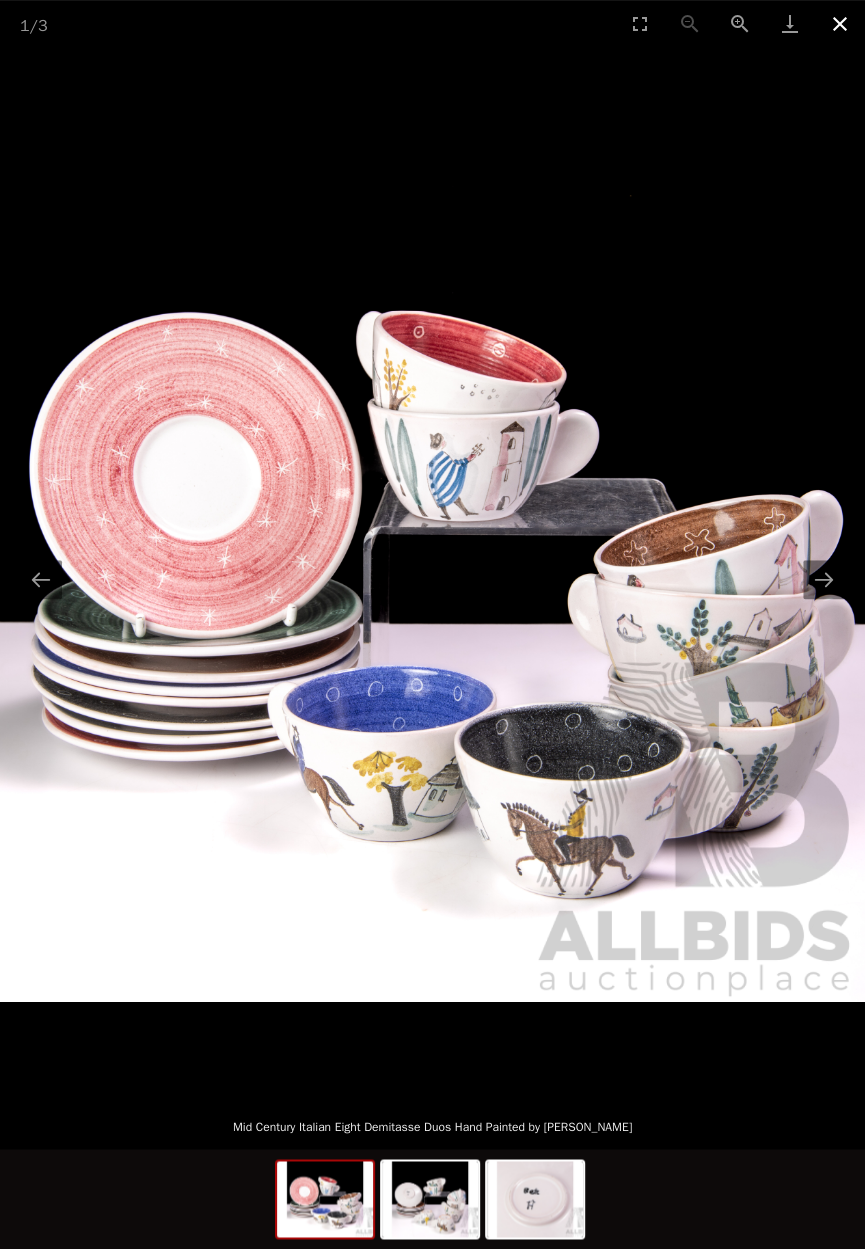 click at bounding box center [840, 23] 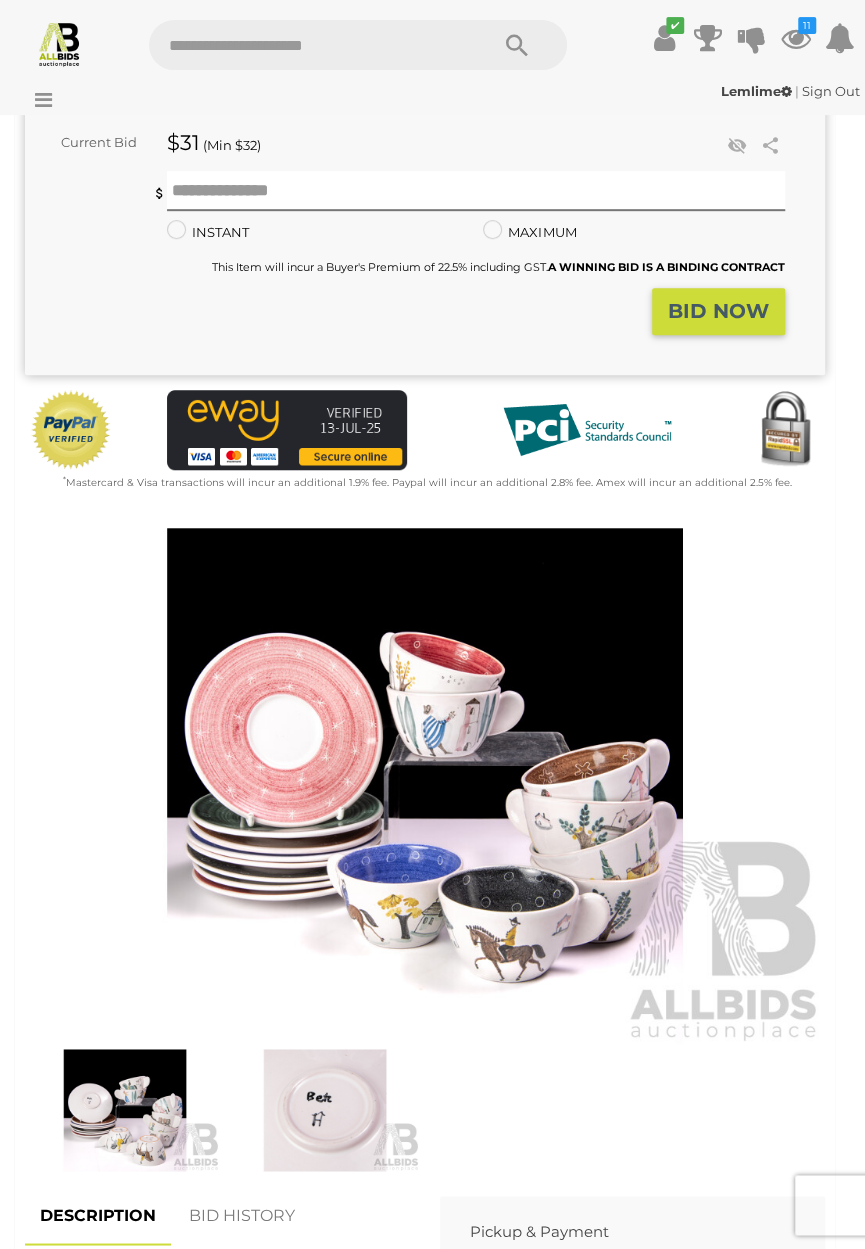 scroll, scrollTop: 315, scrollLeft: 0, axis: vertical 